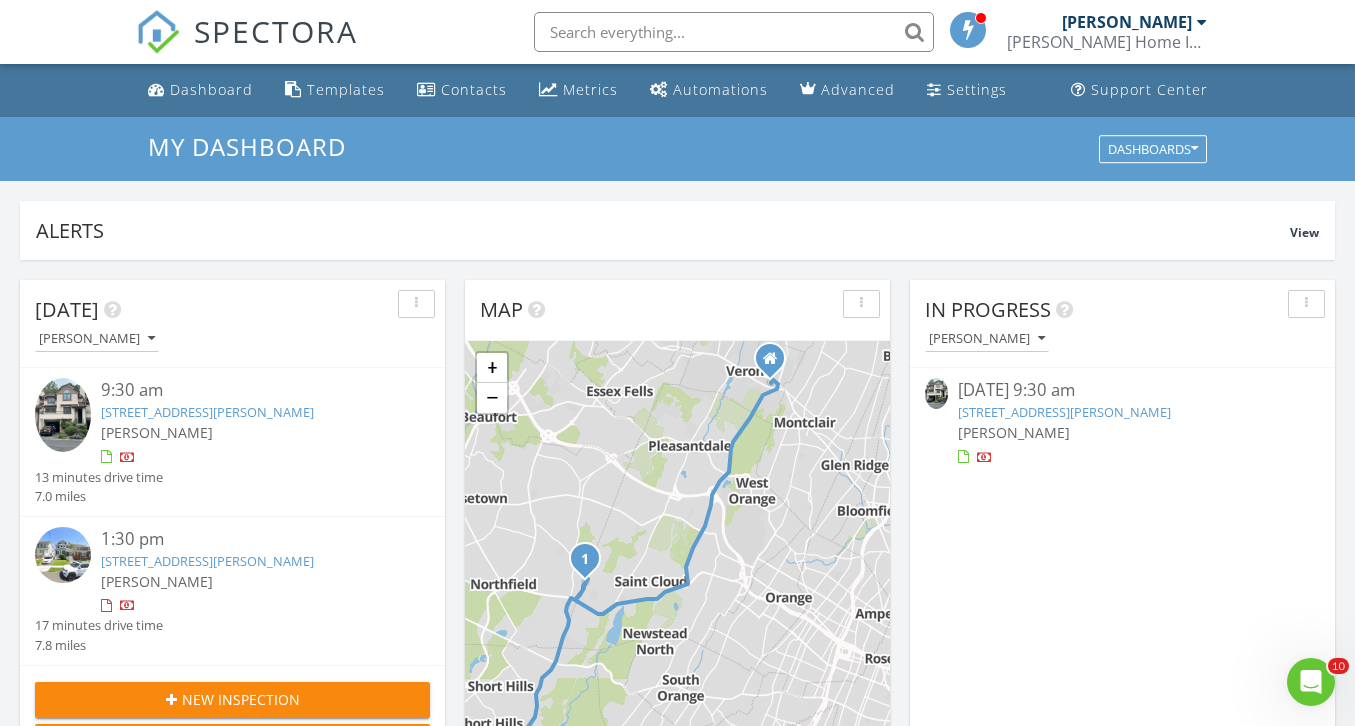 scroll, scrollTop: 0, scrollLeft: 0, axis: both 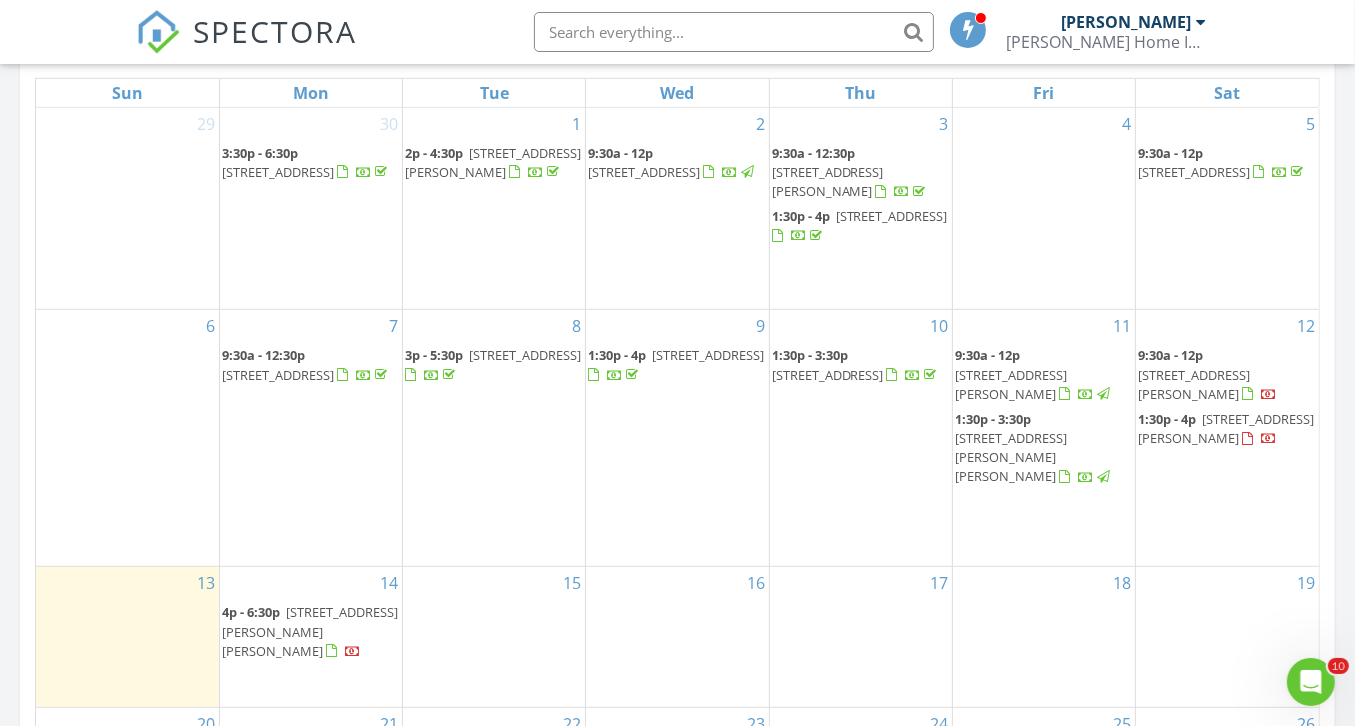 click on "[STREET_ADDRESS]" at bounding box center (708, 355) 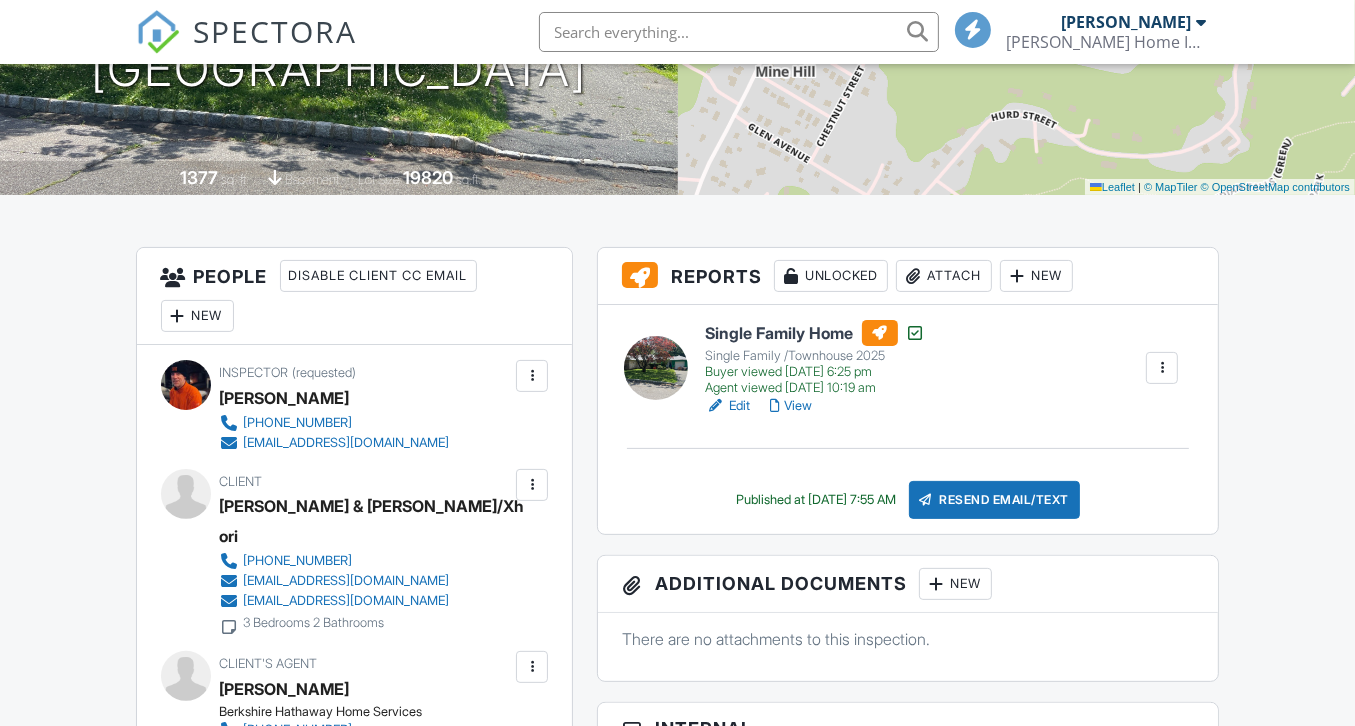 scroll, scrollTop: 339, scrollLeft: 0, axis: vertical 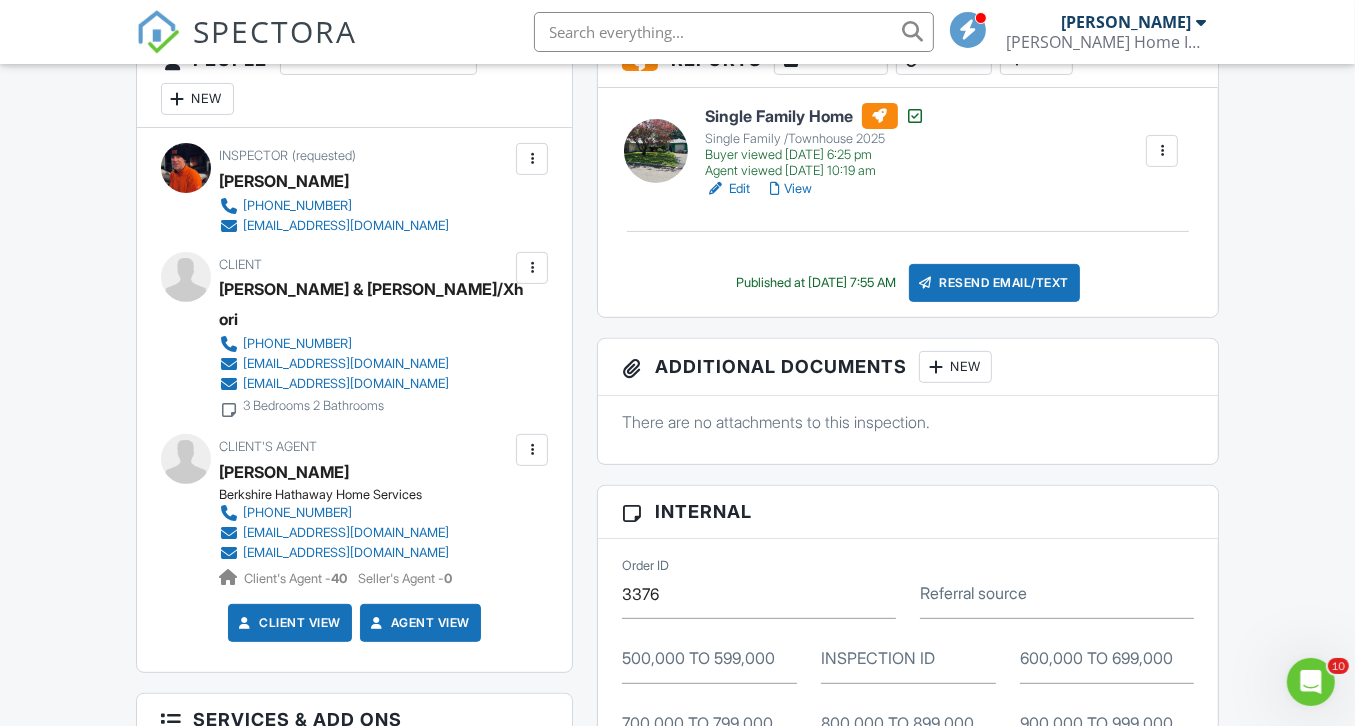 click on "PXHORI@GMAIL.COM" at bounding box center (347, 384) 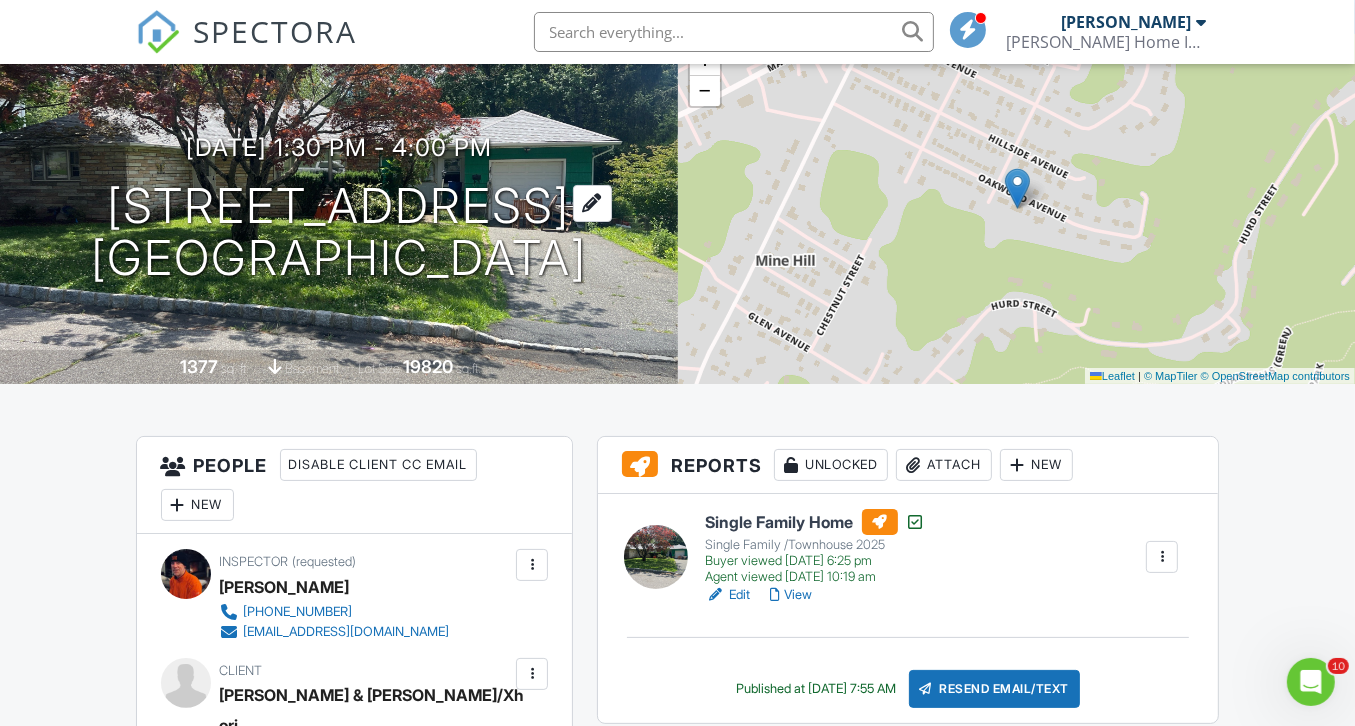 scroll, scrollTop: 148, scrollLeft: 0, axis: vertical 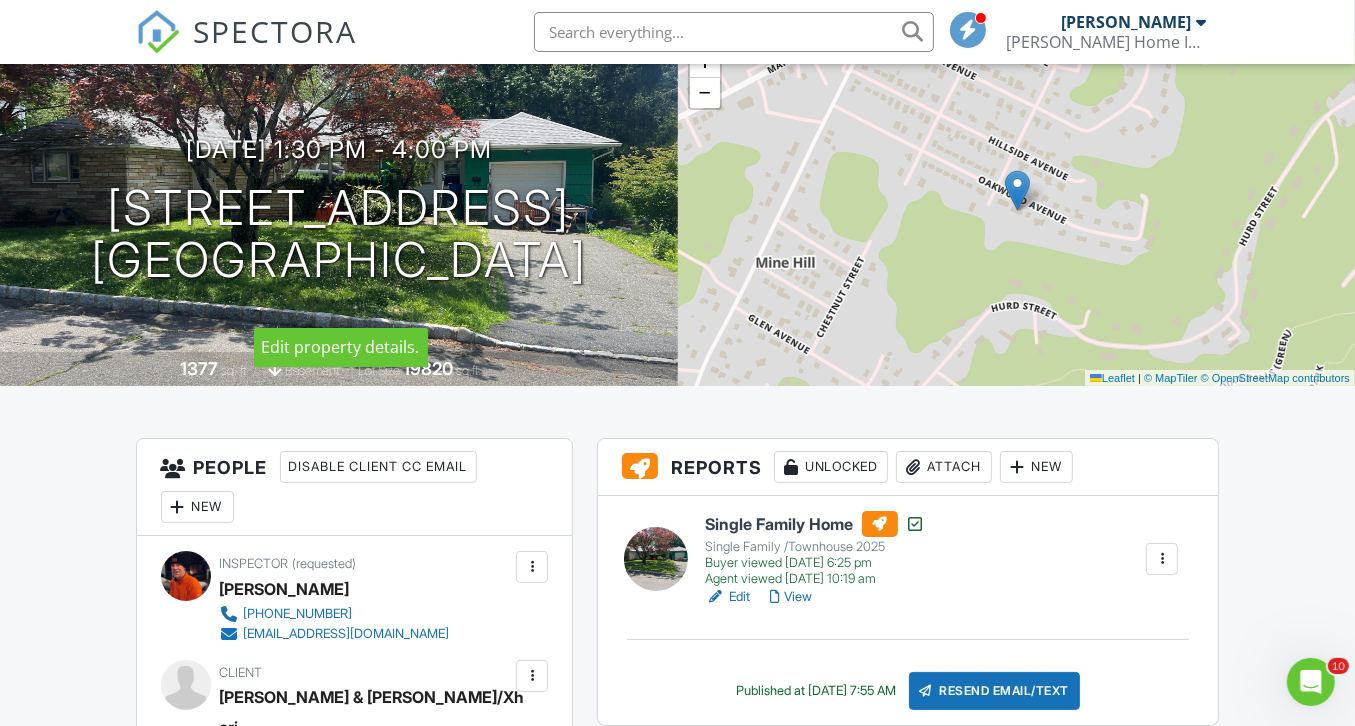 drag, startPoint x: 65, startPoint y: 167, endPoint x: 647, endPoint y: 227, distance: 585.0846 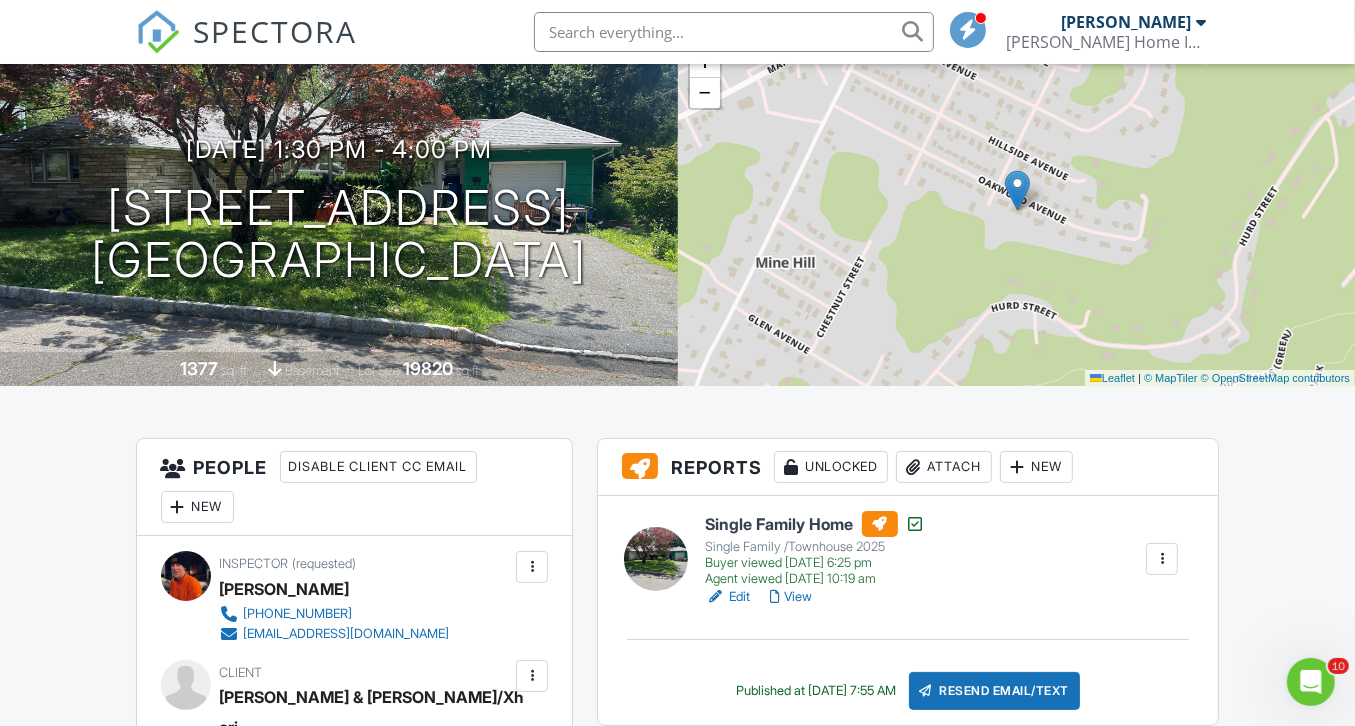 copy on "45 Oakwood Avenue
Mine Hill Township, NJ 07803" 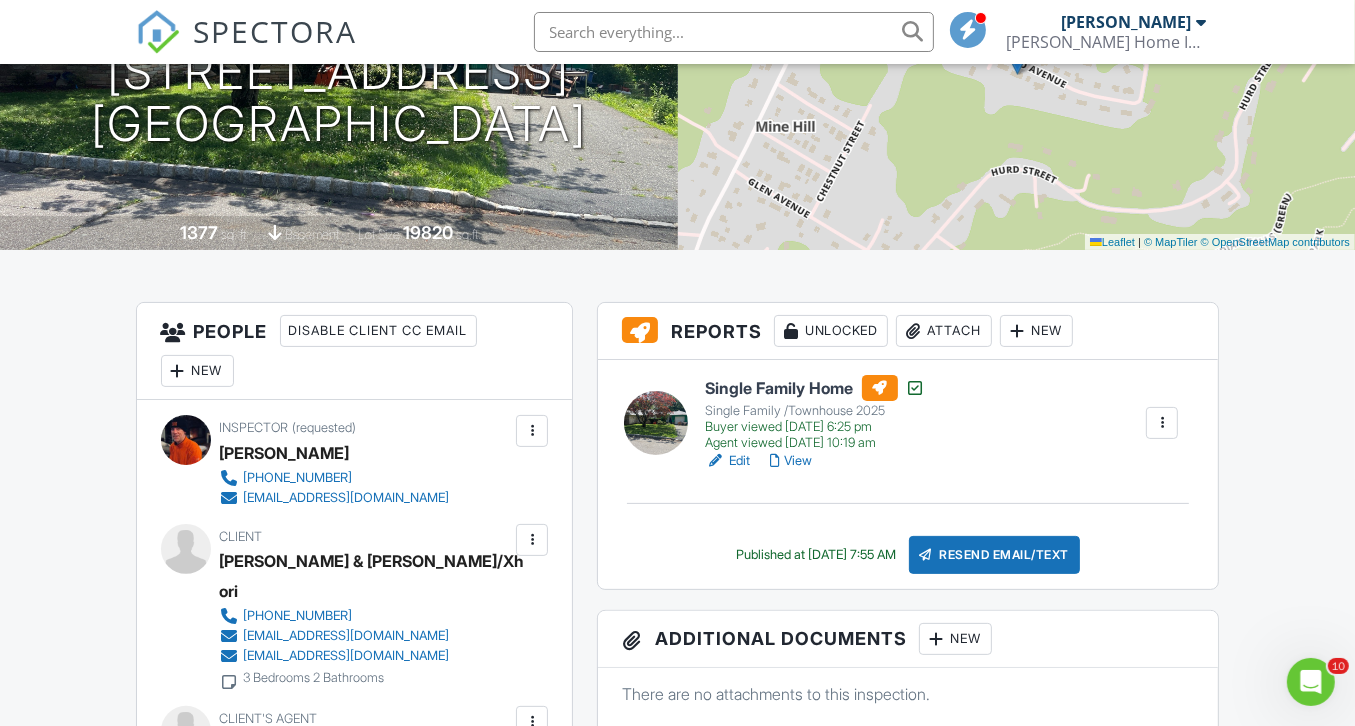 scroll, scrollTop: 284, scrollLeft: 0, axis: vertical 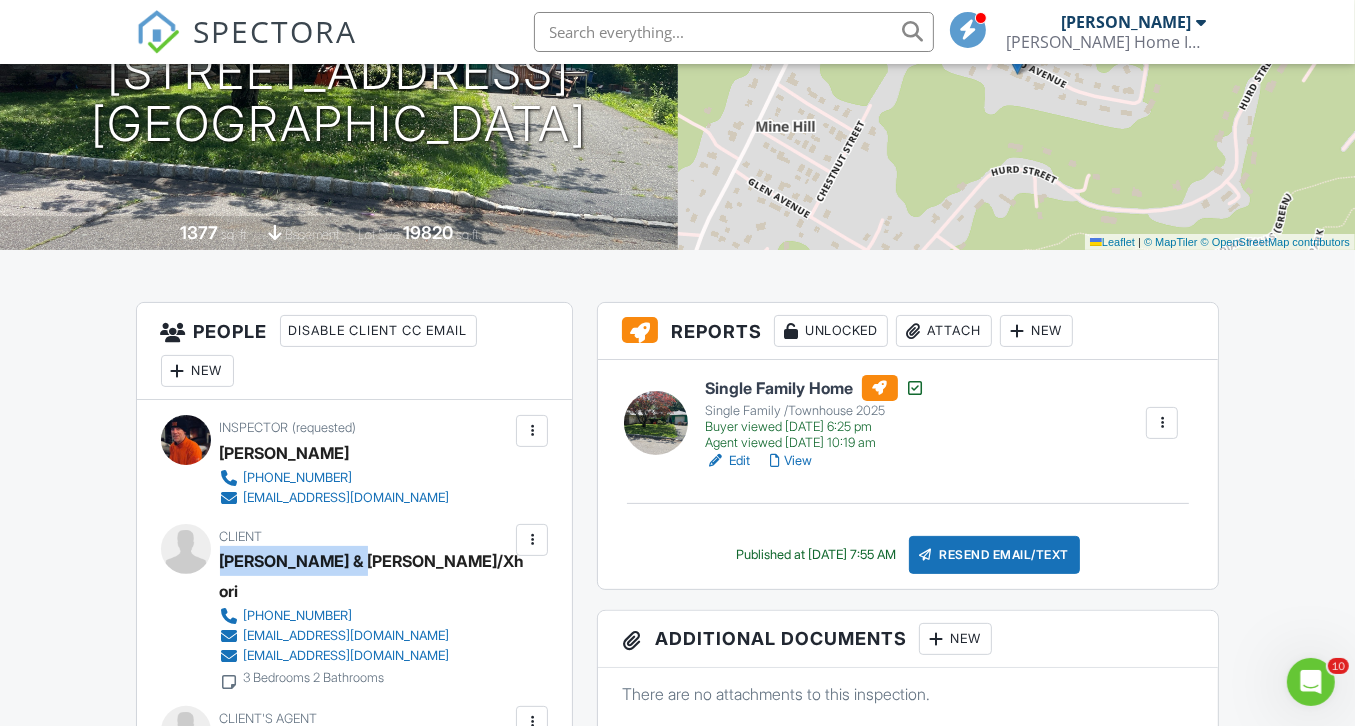 drag, startPoint x: 221, startPoint y: 556, endPoint x: 340, endPoint y: 553, distance: 119.03781 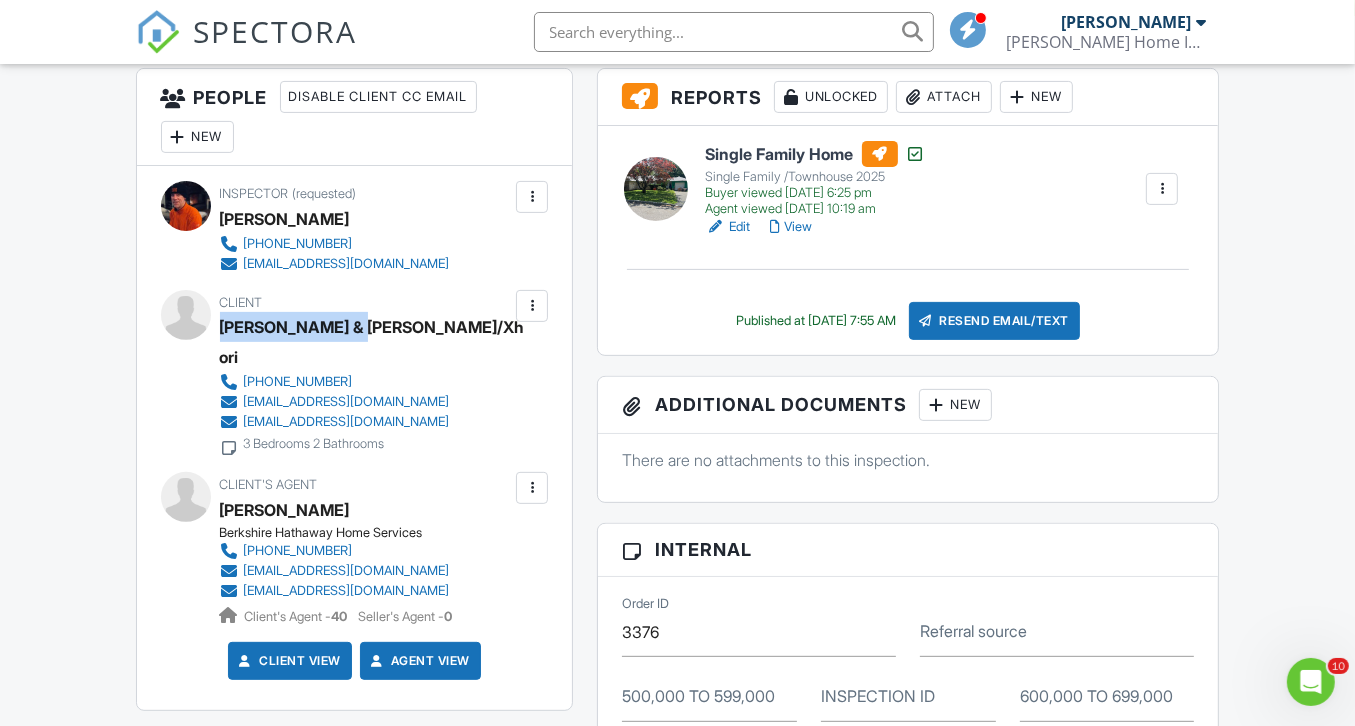 scroll, scrollTop: 540, scrollLeft: 0, axis: vertical 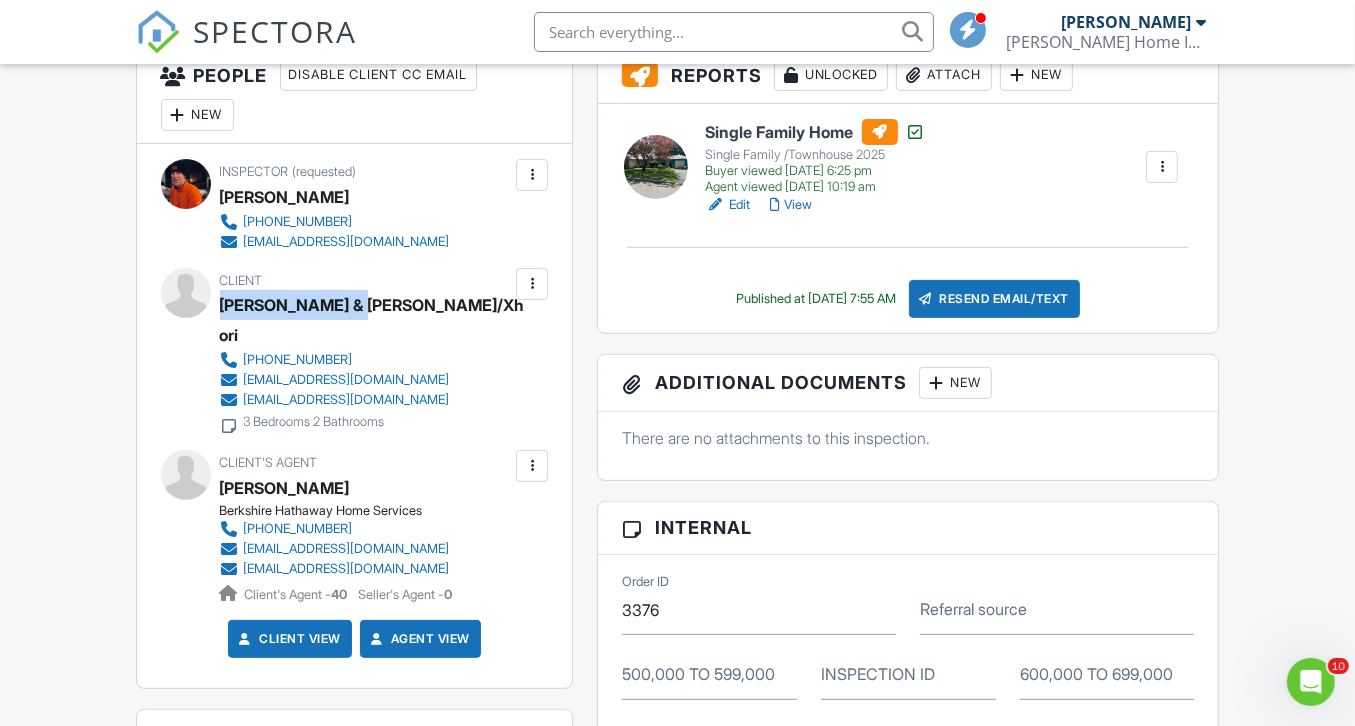 click on "scrubs1112@gmail.com" at bounding box center (347, 380) 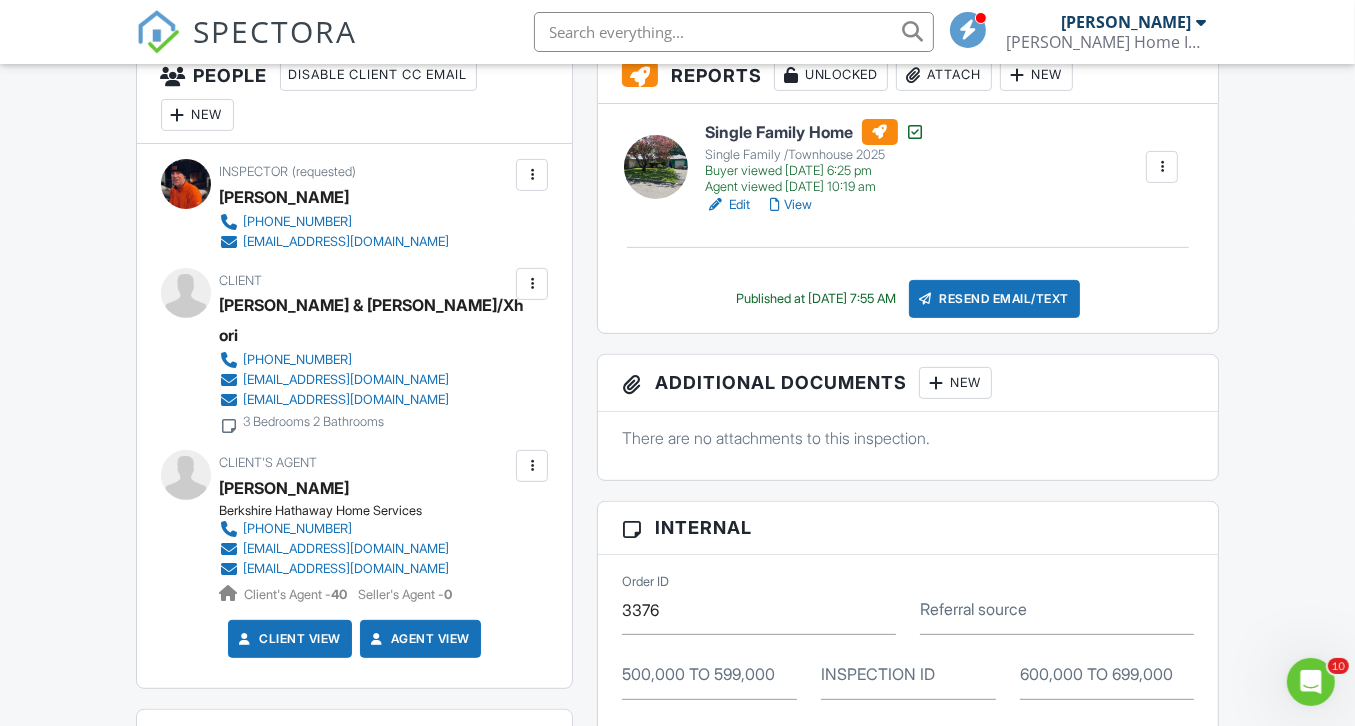 click on "Client
Kristina & Paul Duarte/Xhori
203-898-4379
scrubs1112@gmail.com
PXHORI@GMAIL.COM
3 Bedrooms
2 Bathrooms" at bounding box center [355, 351] 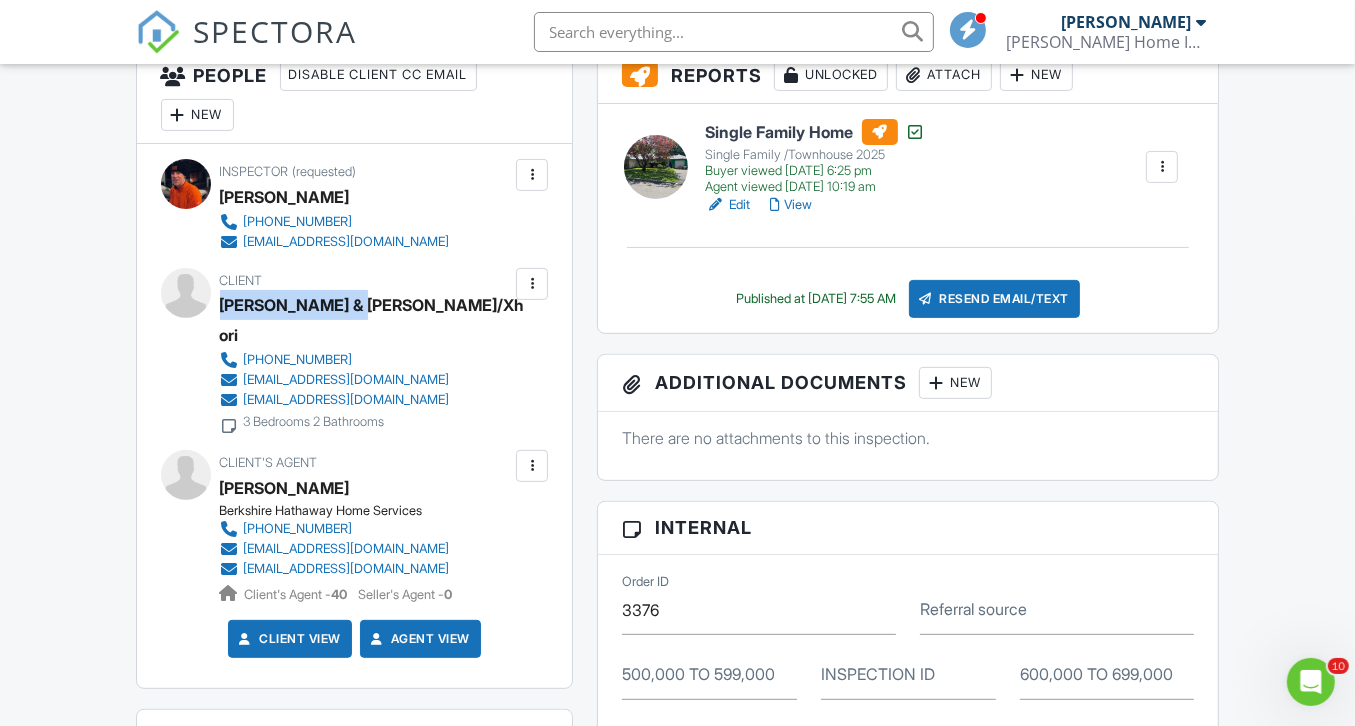 drag, startPoint x: 220, startPoint y: 300, endPoint x: 338, endPoint y: 297, distance: 118.03813 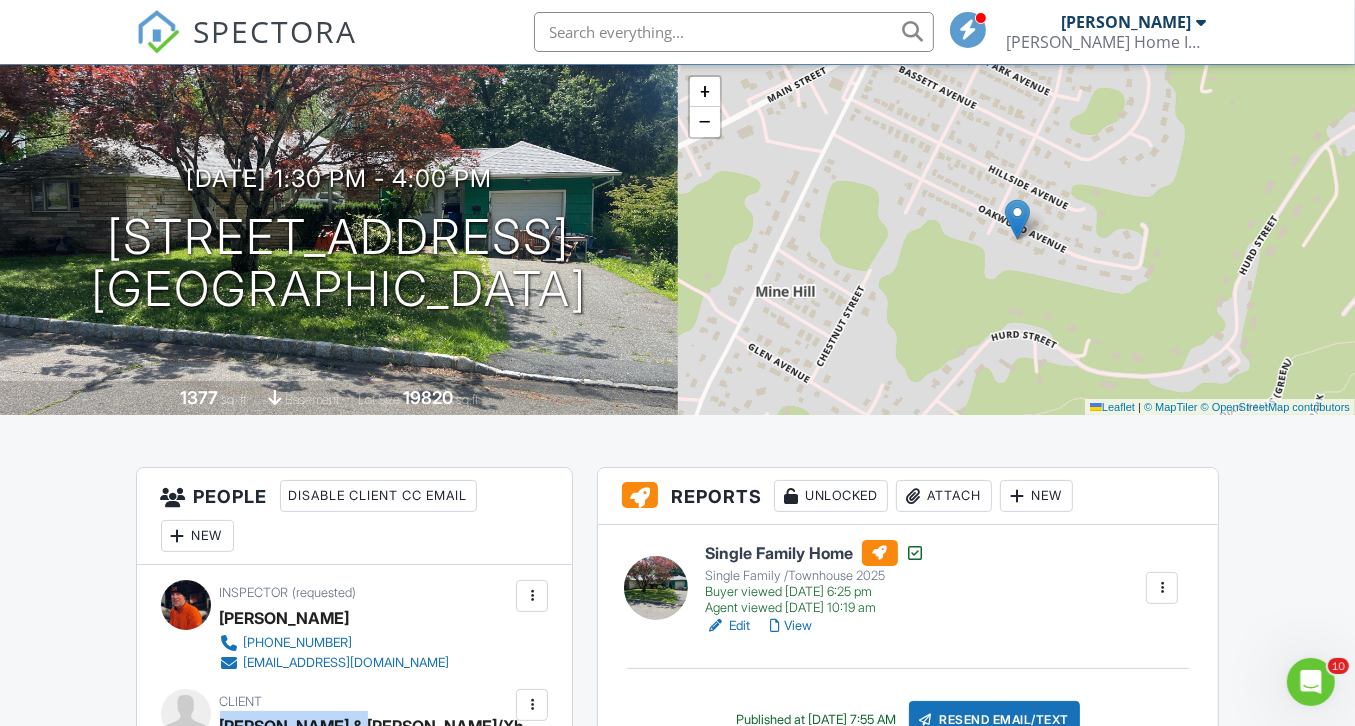 scroll, scrollTop: 0, scrollLeft: 0, axis: both 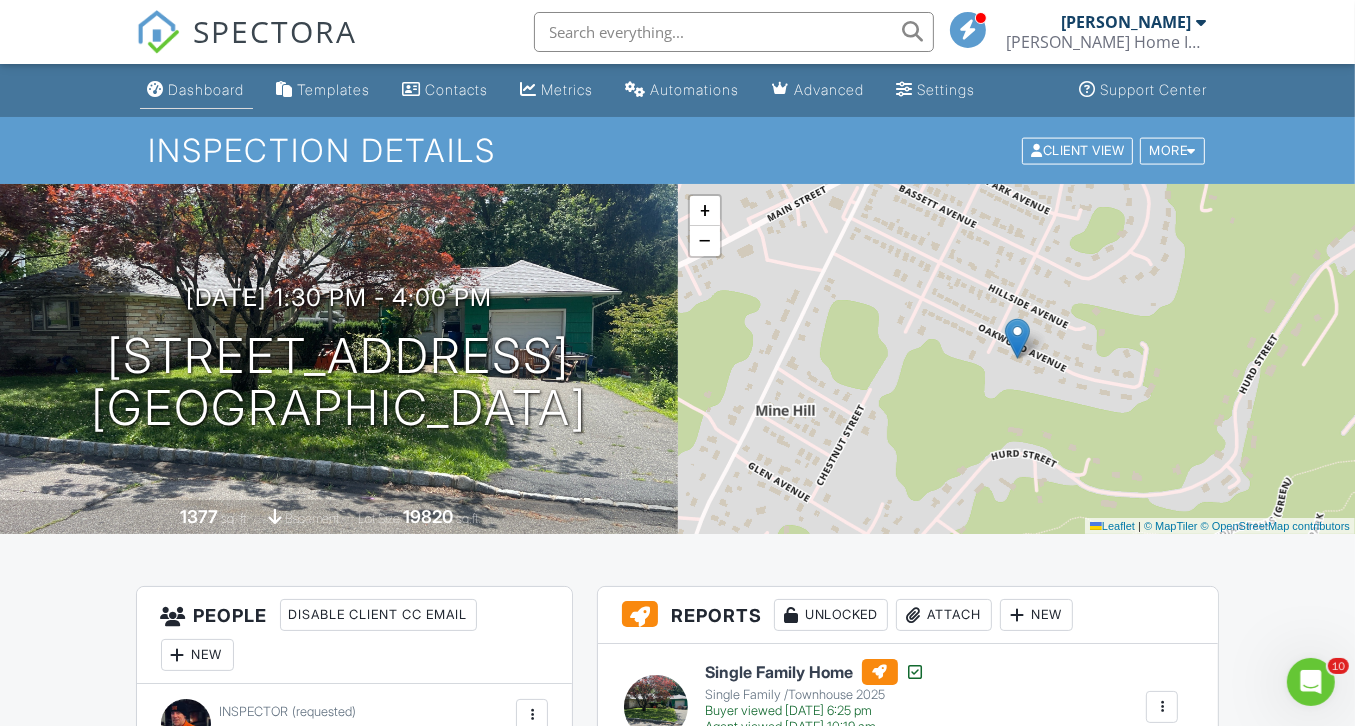 click on "Dashboard" at bounding box center [207, 89] 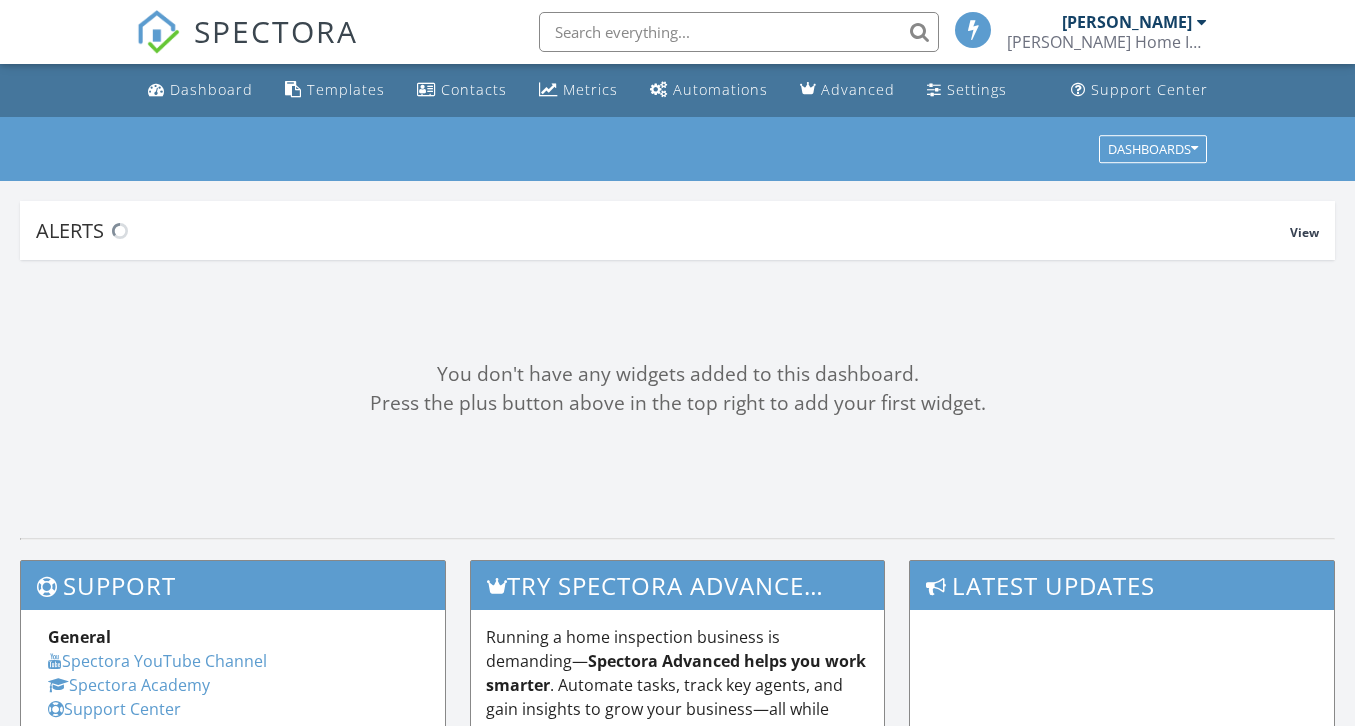 scroll, scrollTop: 0, scrollLeft: 0, axis: both 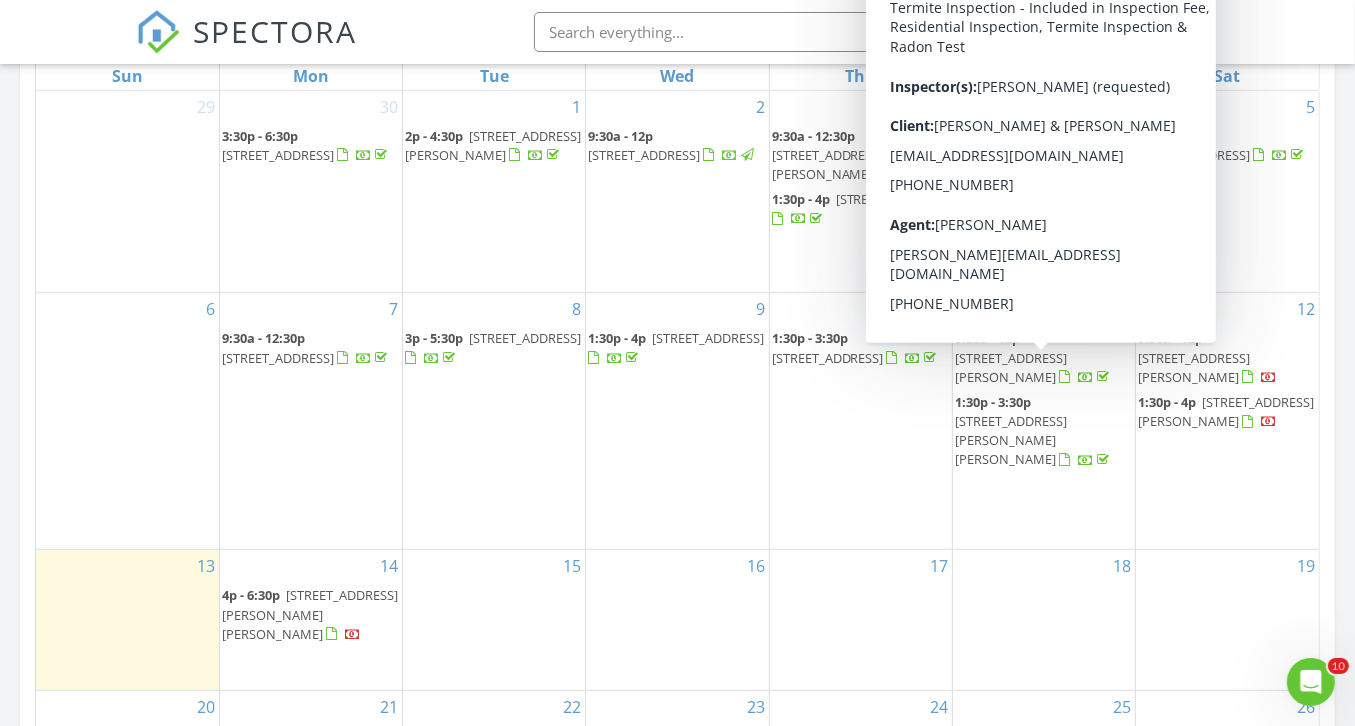 click on "[STREET_ADDRESS][PERSON_NAME]" at bounding box center [1011, 367] 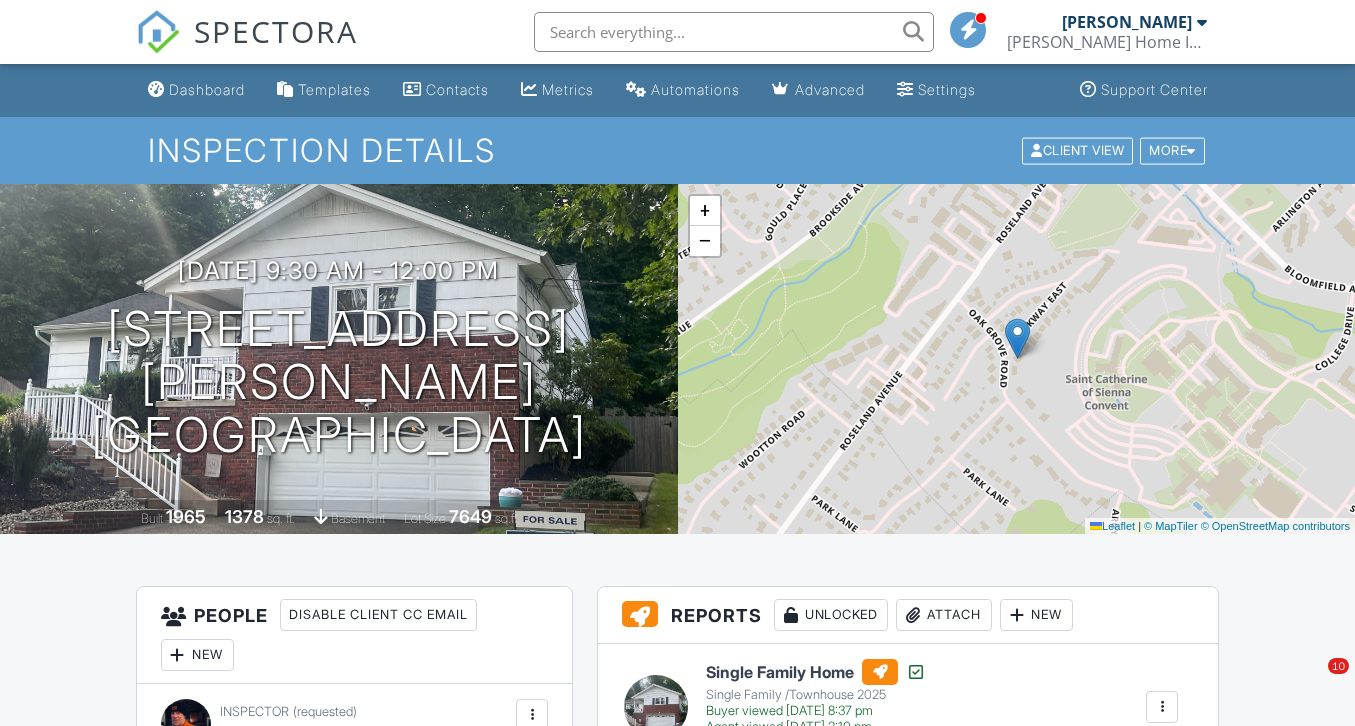 scroll, scrollTop: 0, scrollLeft: 0, axis: both 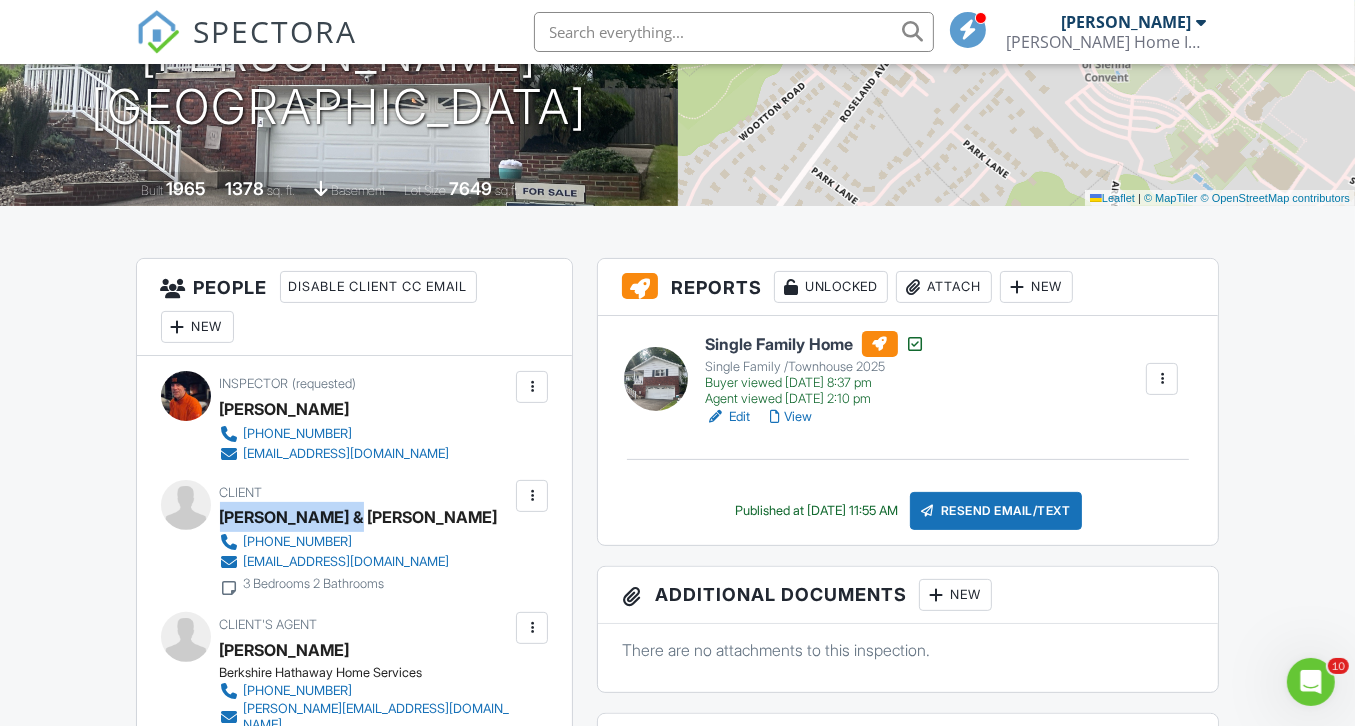 drag, startPoint x: 220, startPoint y: 511, endPoint x: 354, endPoint y: 520, distance: 134.3019 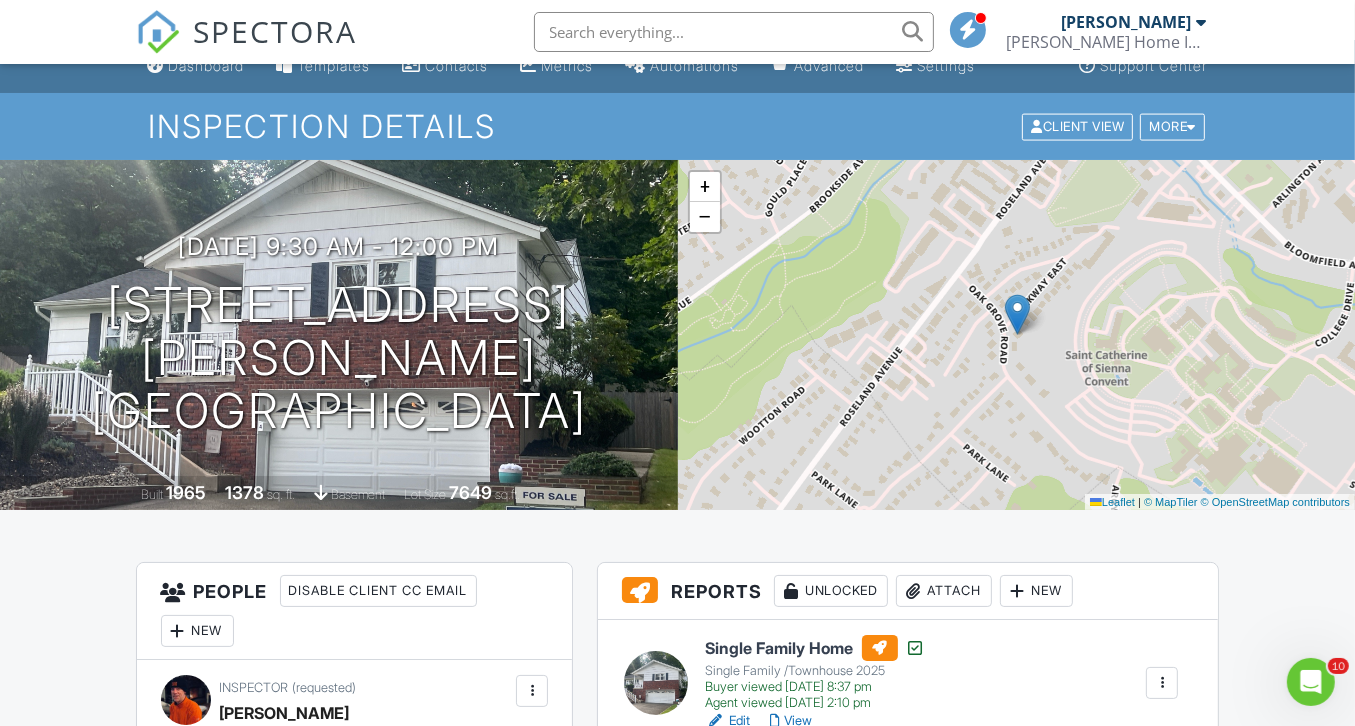 scroll, scrollTop: 0, scrollLeft: 0, axis: both 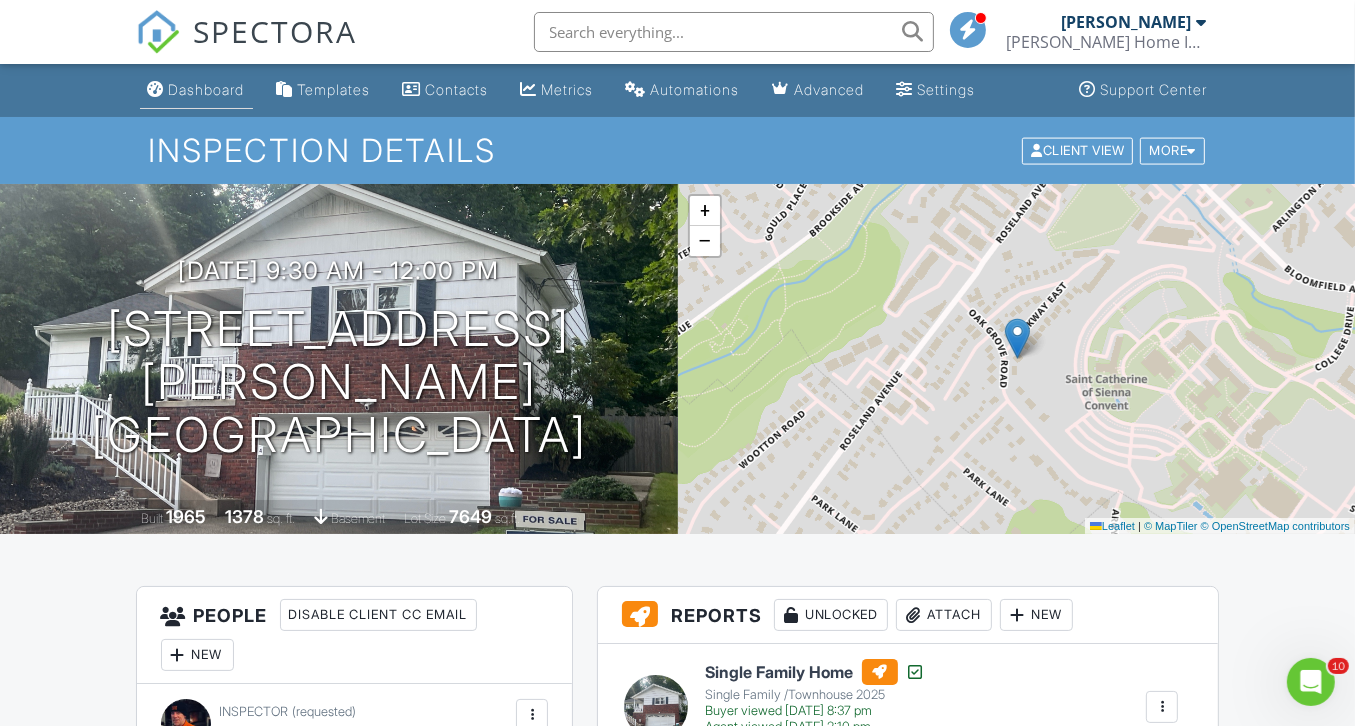 click on "Dashboard" at bounding box center (207, 89) 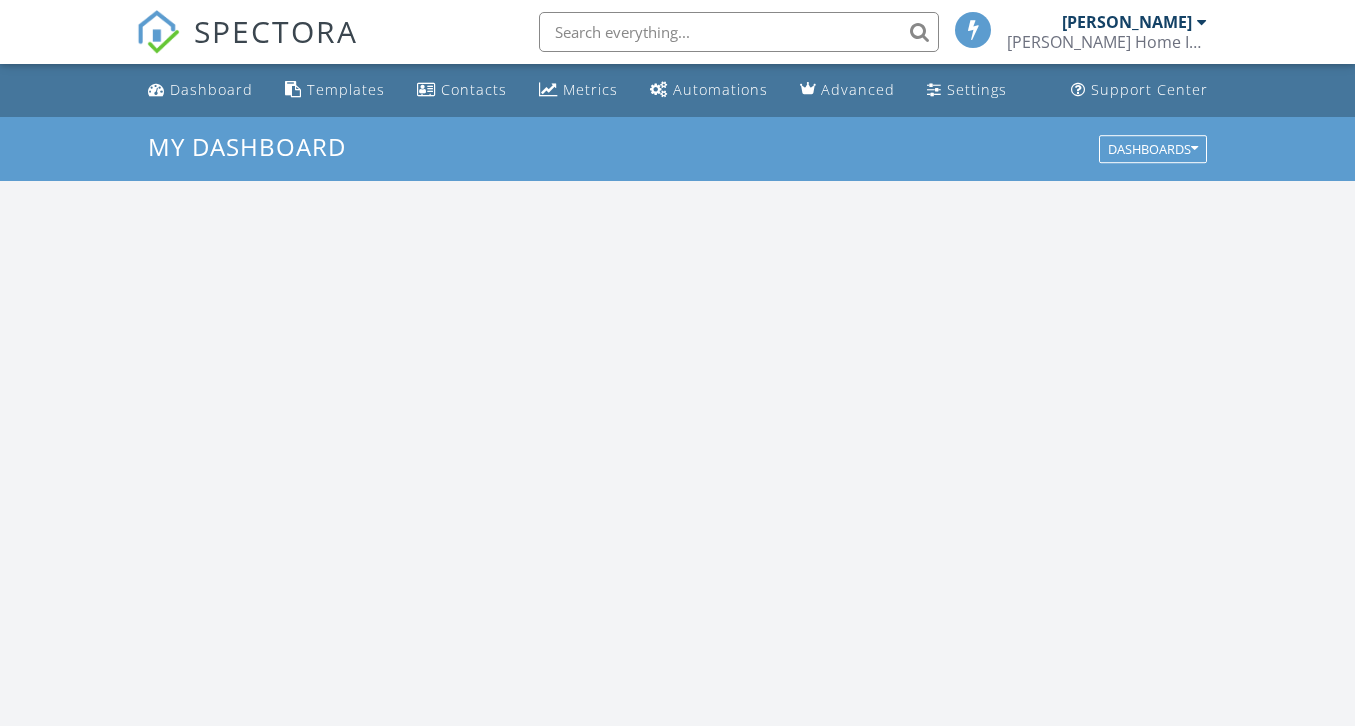 scroll, scrollTop: 0, scrollLeft: 0, axis: both 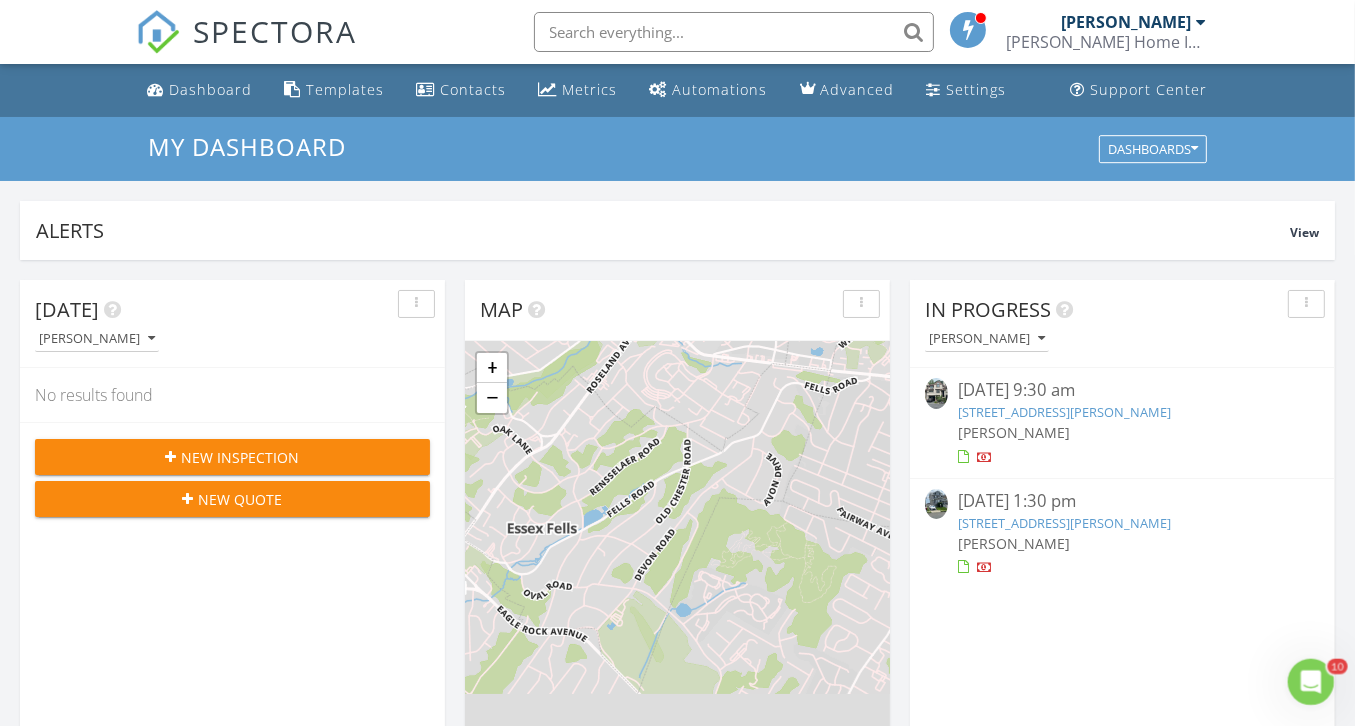 click on "23 Schindler Terrace, West Orange, NJ 07052" at bounding box center [1064, 412] 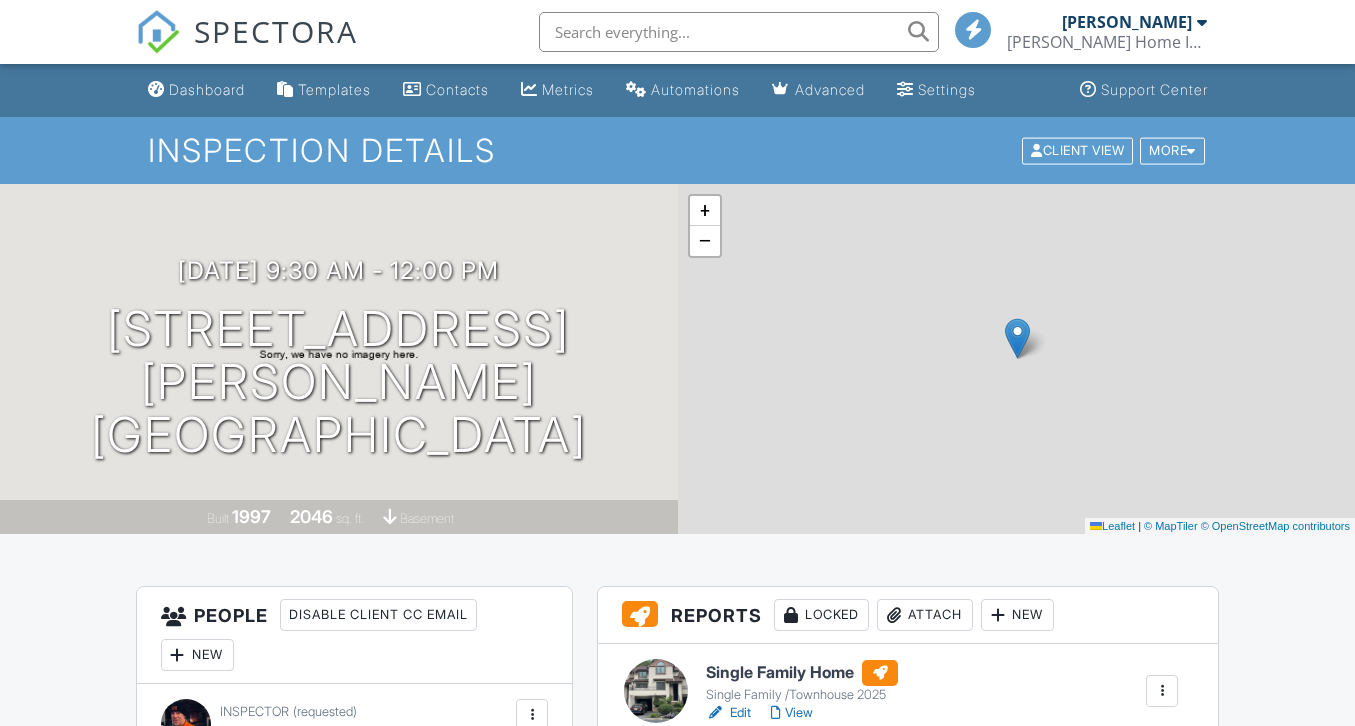 scroll, scrollTop: 0, scrollLeft: 0, axis: both 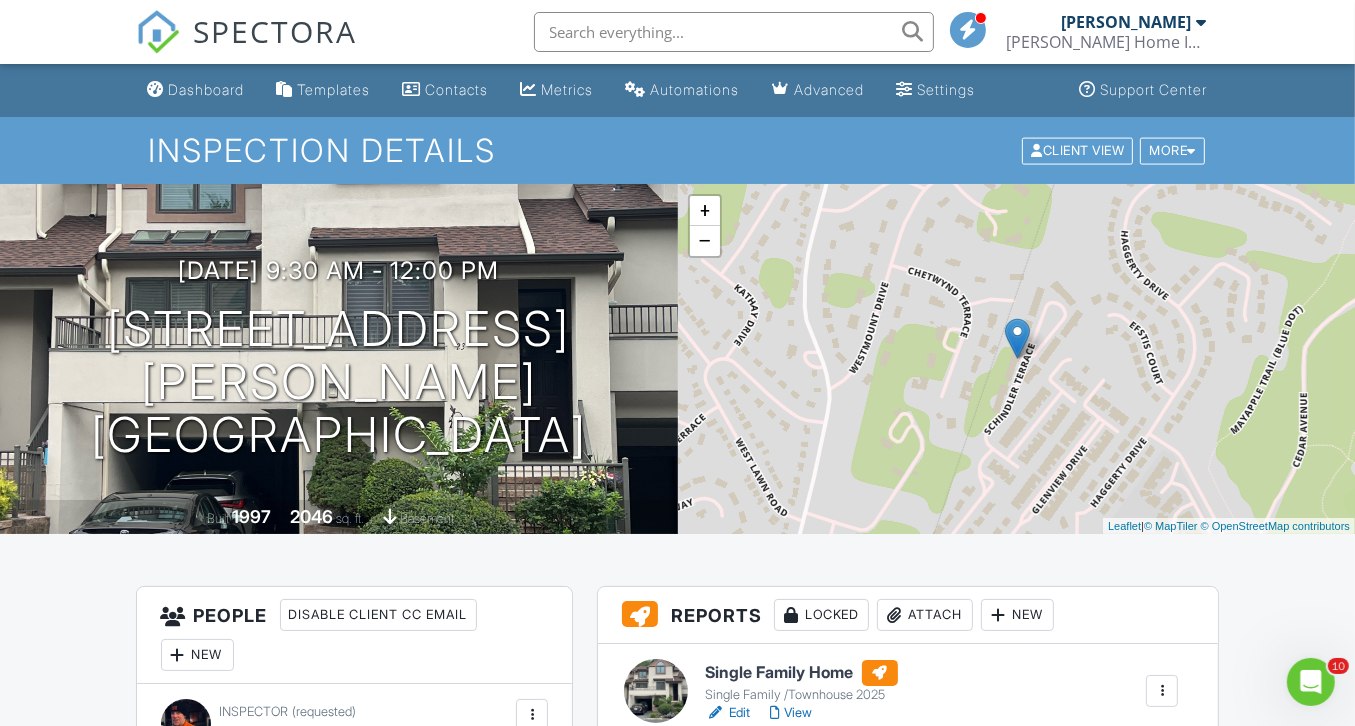 click on "All emails and texts are disabled for this inspection!
All emails and texts have been disabled for this inspection. This may have happened due to someone manually disabling them or this inspection being unconfirmed when it was scheduled. To re-enable emails and texts for this inspection, click the button below.
Turn on emails and texts
Turn on and Requeue Notifications
Reports
Locked
Attach
New
Single Family Home
Single Family /Townhouse 2025
Edit
View
Quick Publish
Copy
Delete
Publish All
Checking report completion
Publish report?
Before publishing from the web, click "Preview/Publish" in the Report Editor to save your changes ( don't know where that is? ). If this is not clicked, your latest changes may not appear in the report.
Cancel
Publish
Share archived report
To" at bounding box center [678, 1866] 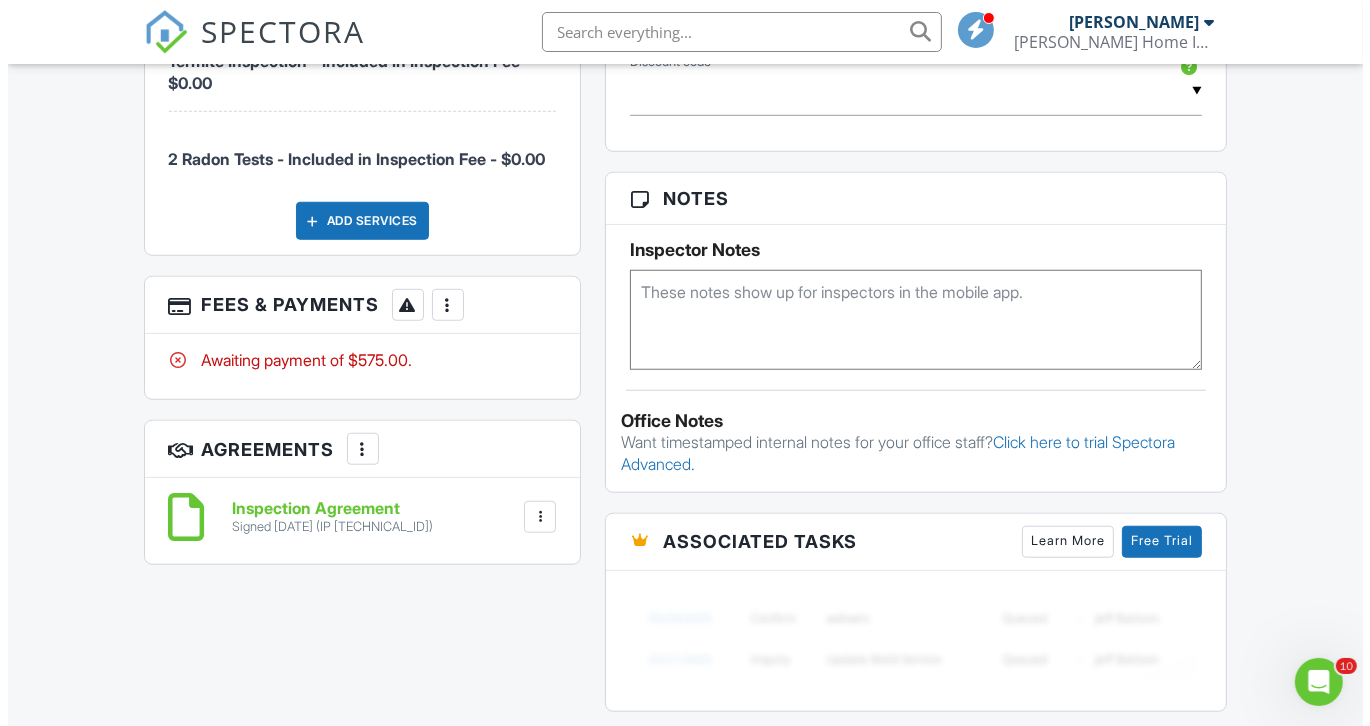 scroll, scrollTop: 1380, scrollLeft: 0, axis: vertical 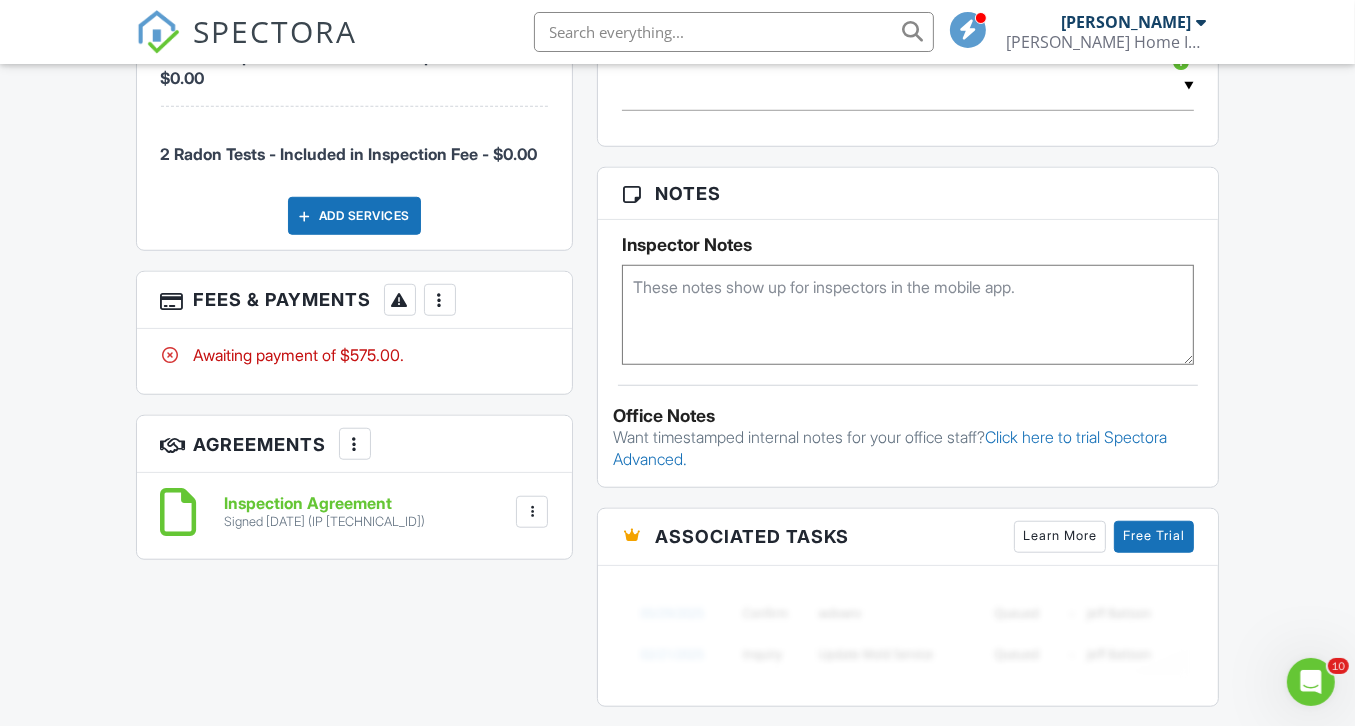 click at bounding box center (440, 300) 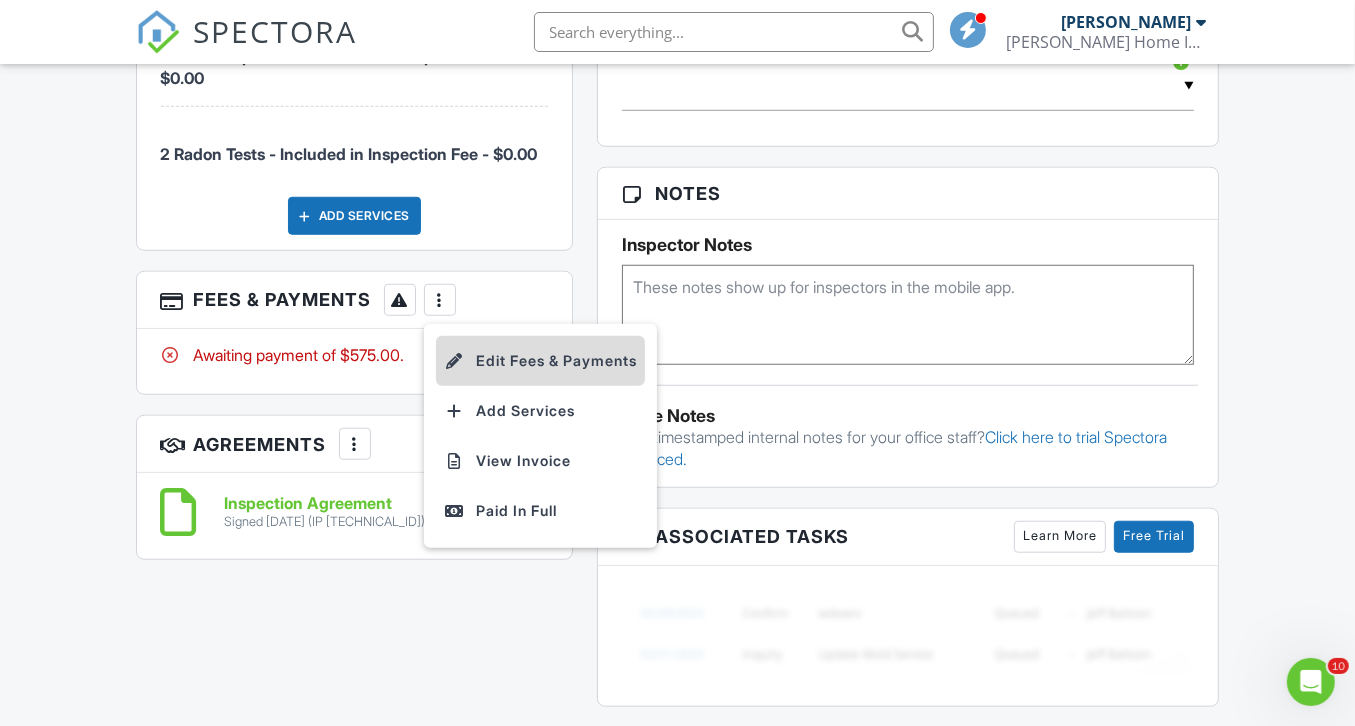 click on "Edit Fees & Payments" at bounding box center (540, 361) 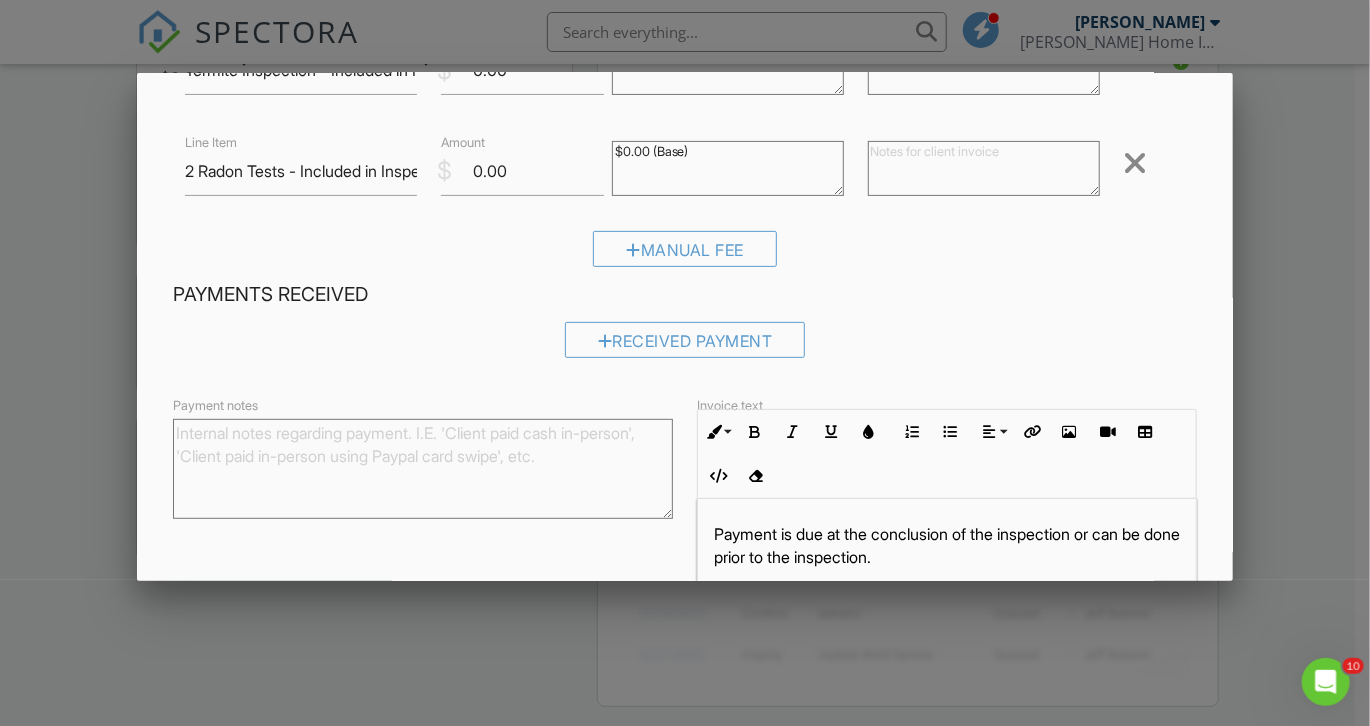 scroll, scrollTop: 288, scrollLeft: 0, axis: vertical 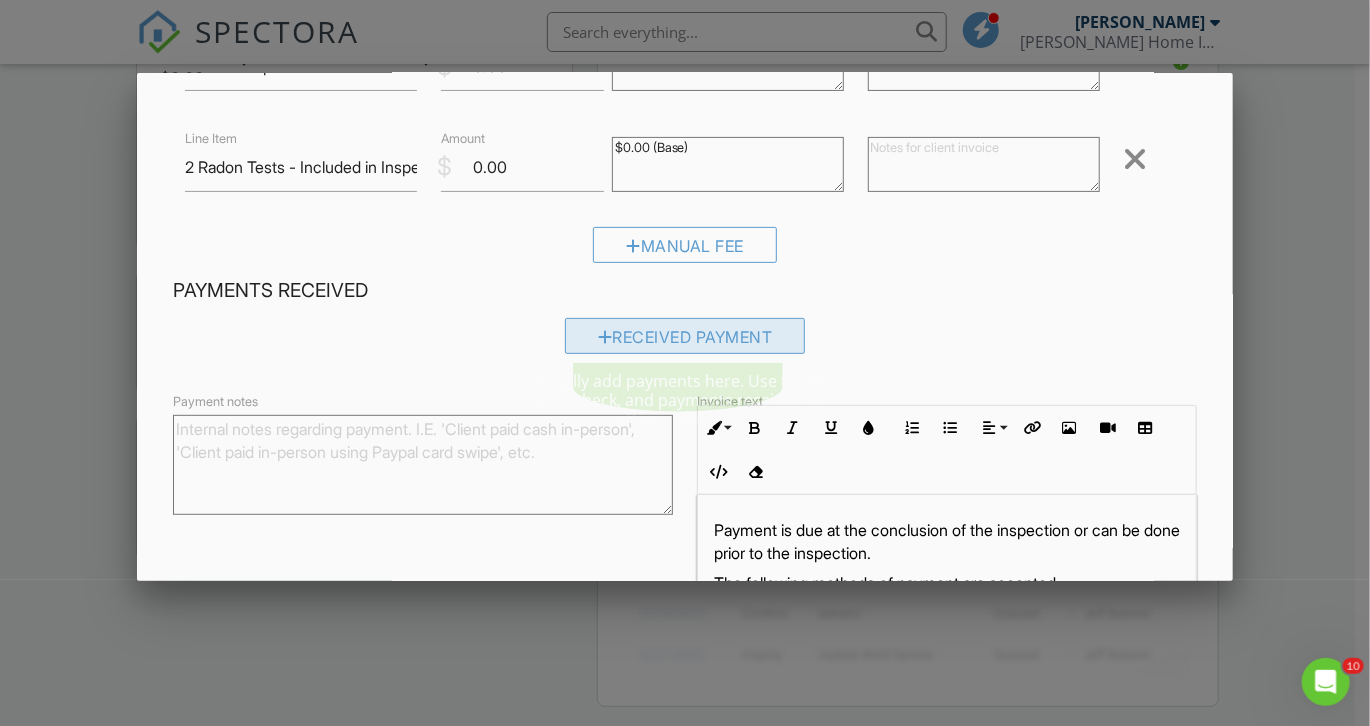 click at bounding box center [605, 337] 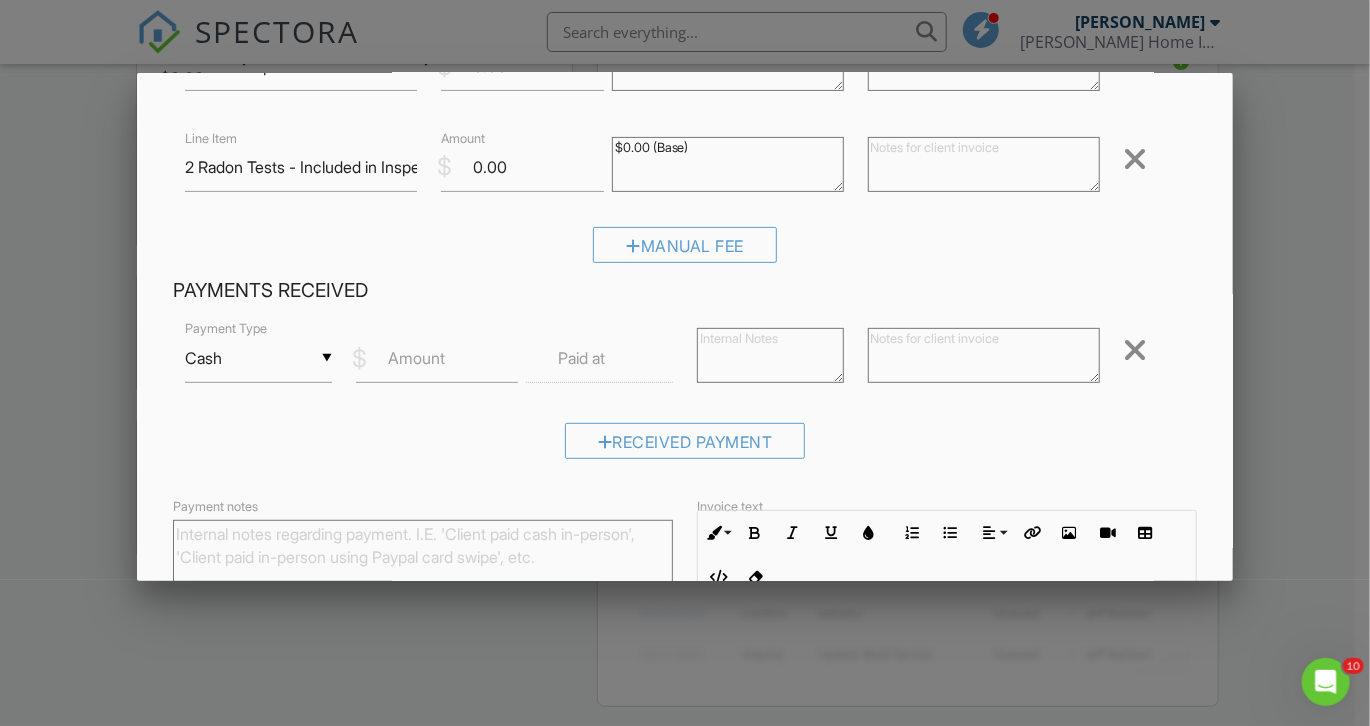 click on "Amount" at bounding box center (416, 358) 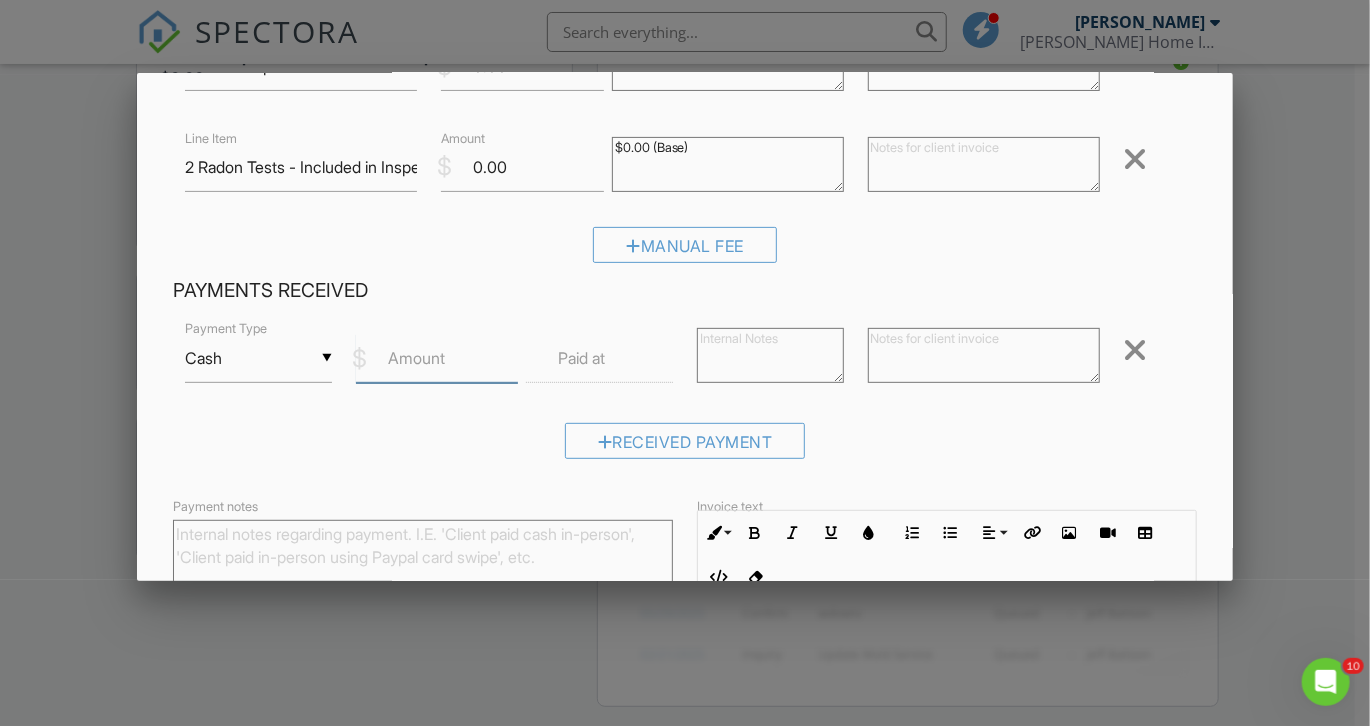 click on "Amount" at bounding box center [437, 358] 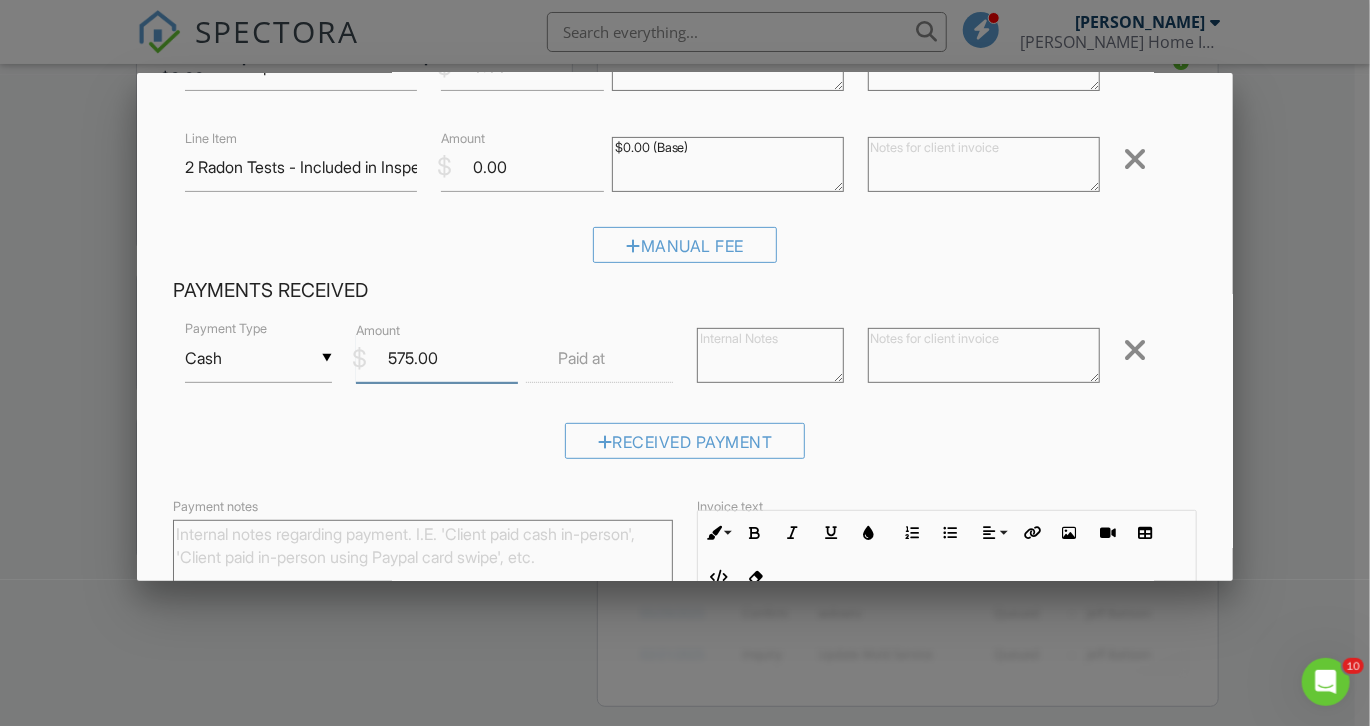 type on "575.00" 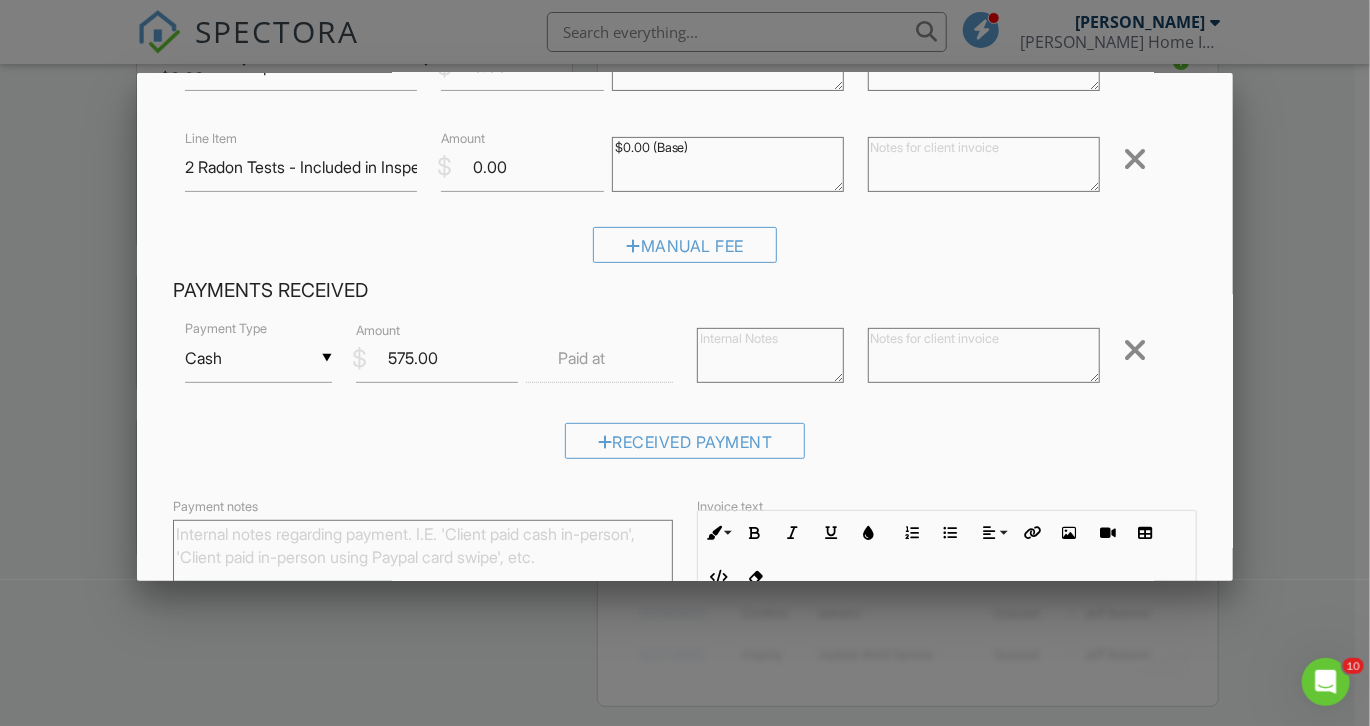 click on "Cash" at bounding box center (258, 358) 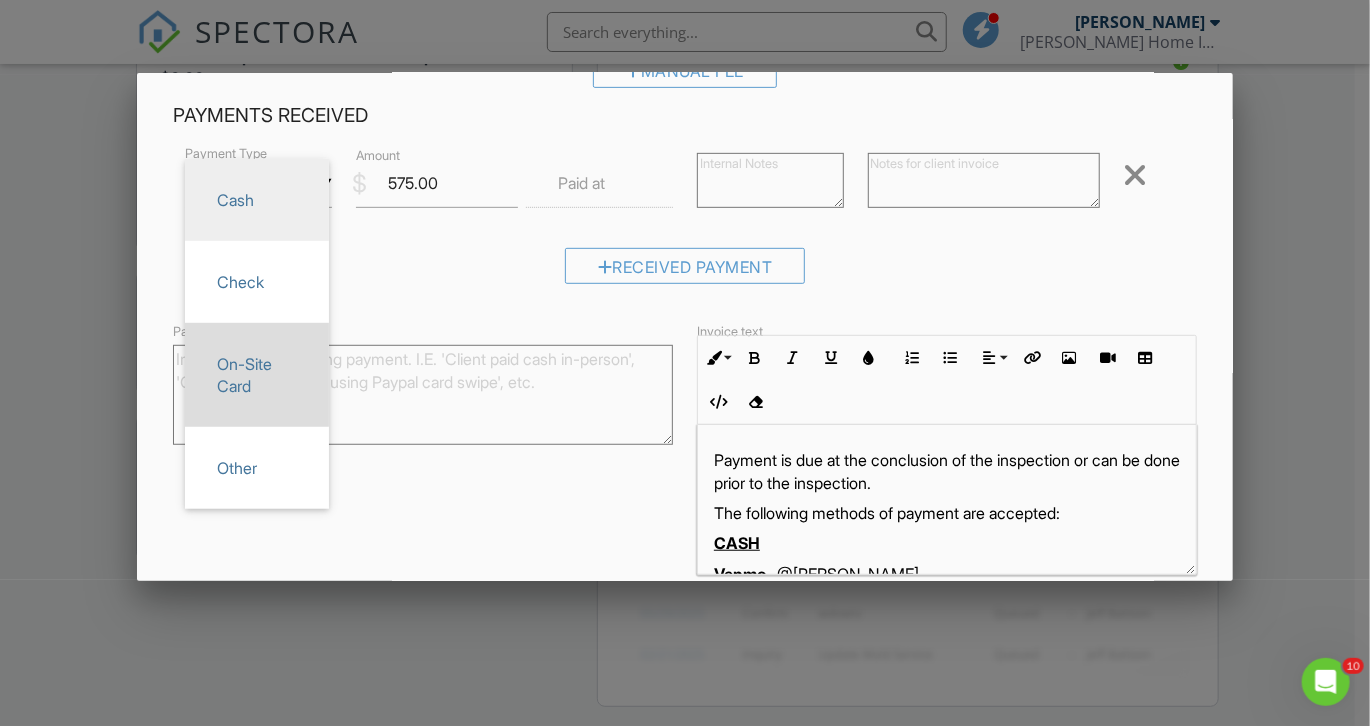 scroll, scrollTop: 456, scrollLeft: 0, axis: vertical 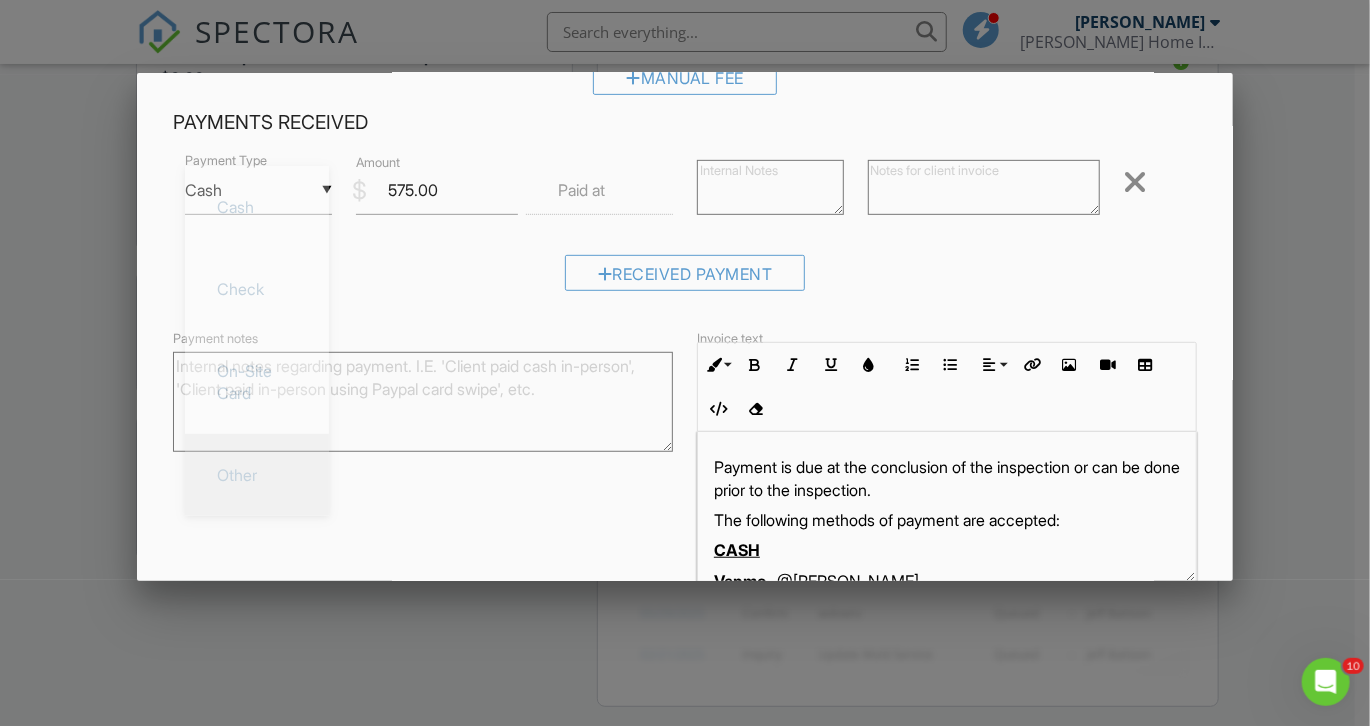 click on "Other" at bounding box center (257, 475) 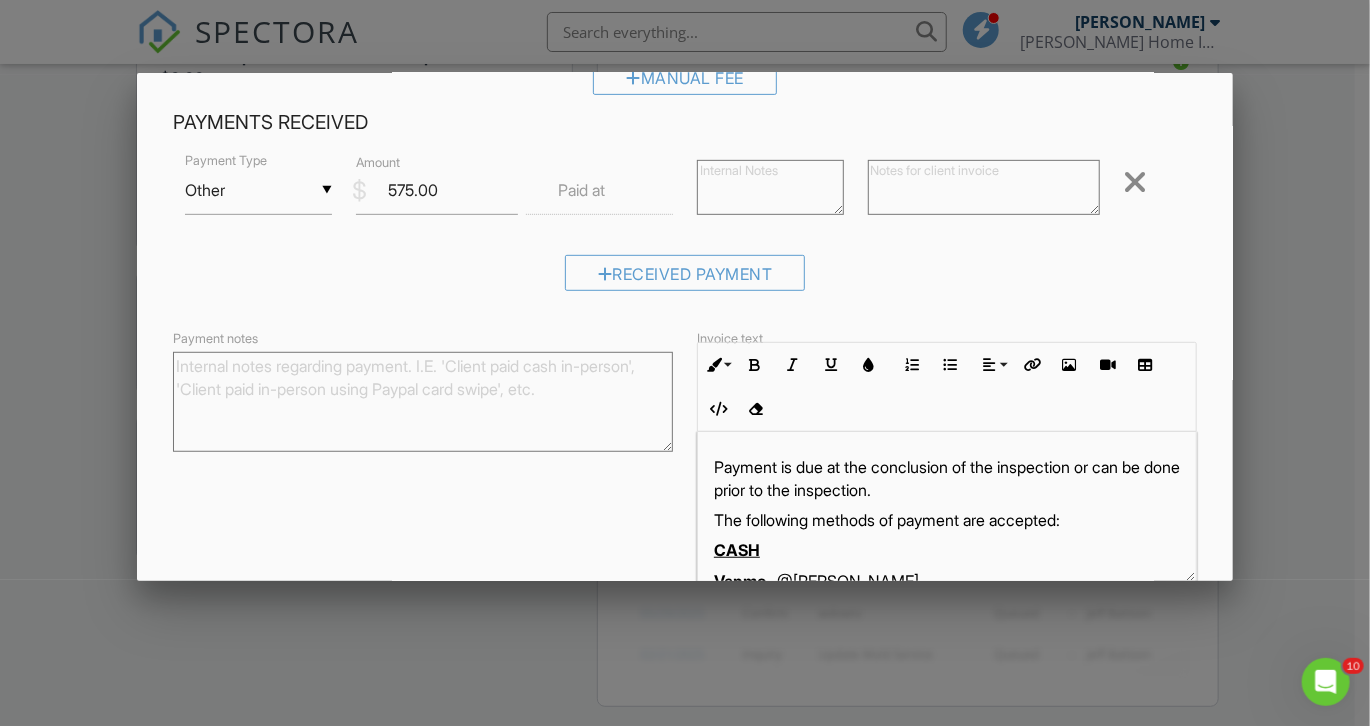 click at bounding box center [984, 187] 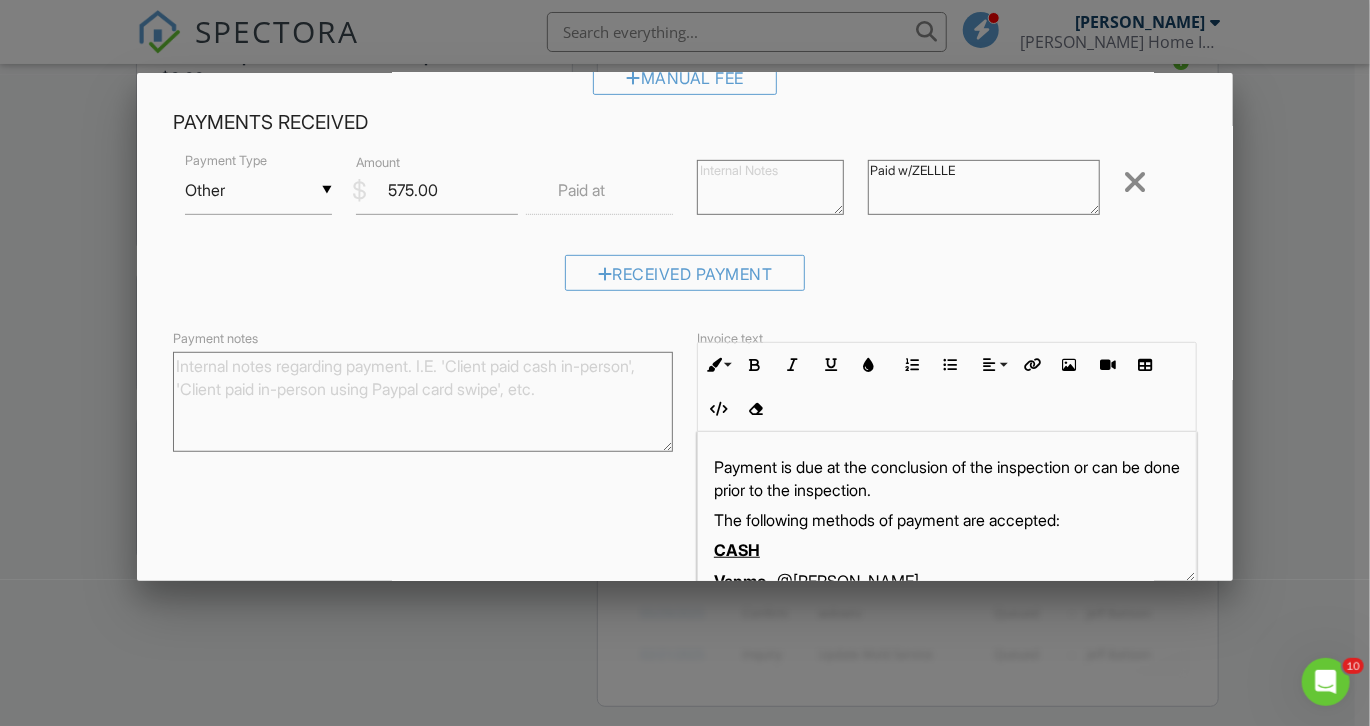 click on "Paid w/ZELLLE" at bounding box center (984, 187) 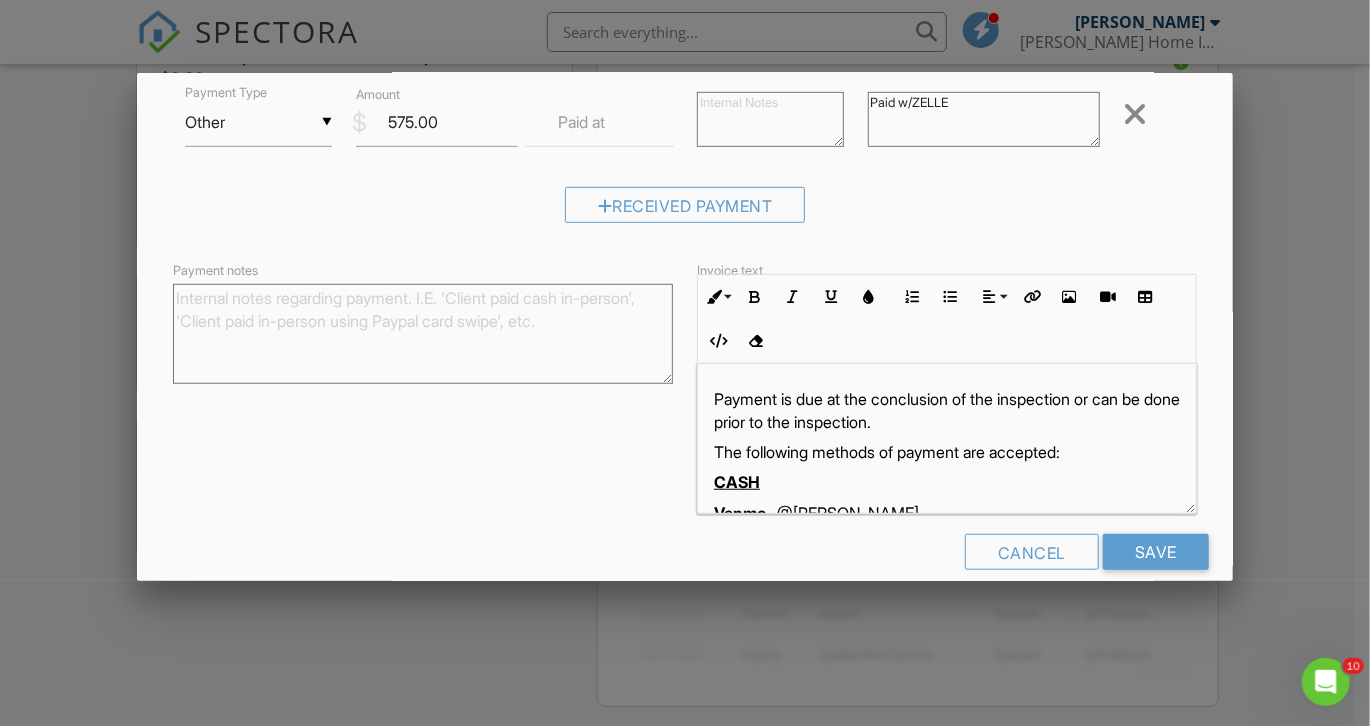 scroll, scrollTop: 551, scrollLeft: 0, axis: vertical 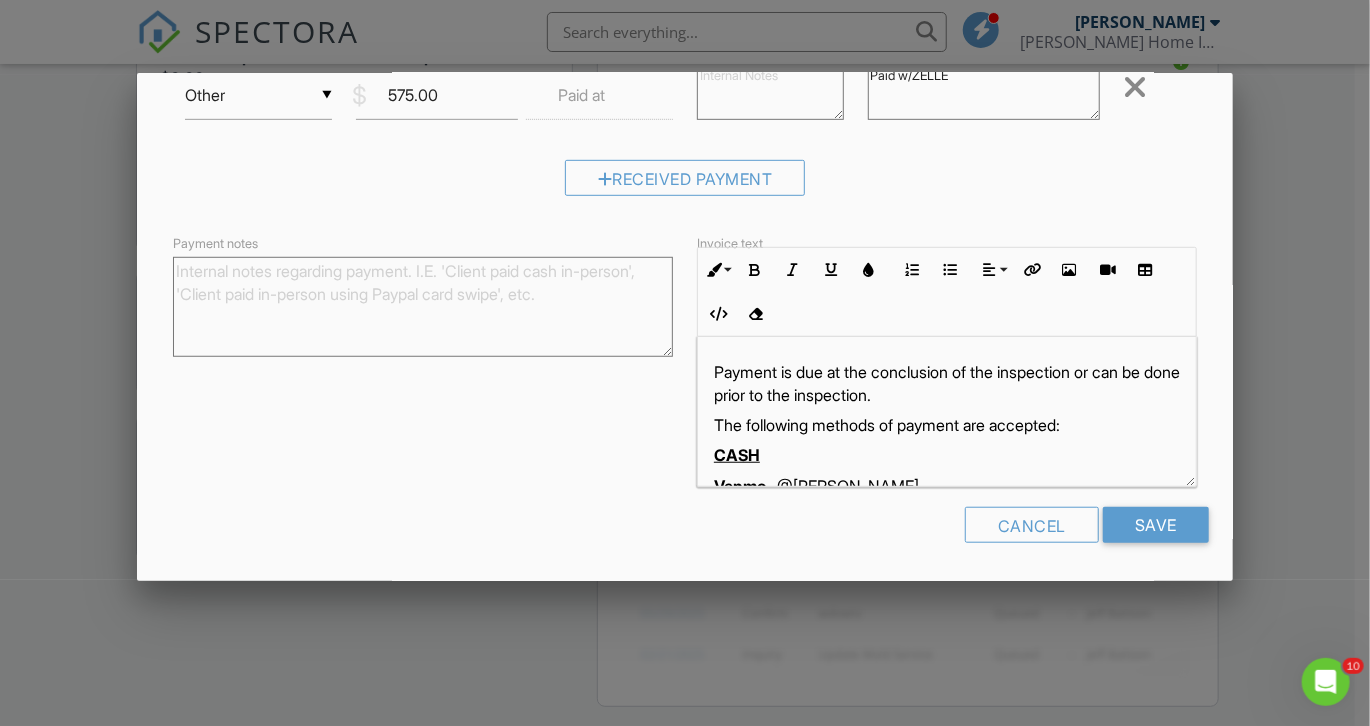 type on "Paid w/ZELLE" 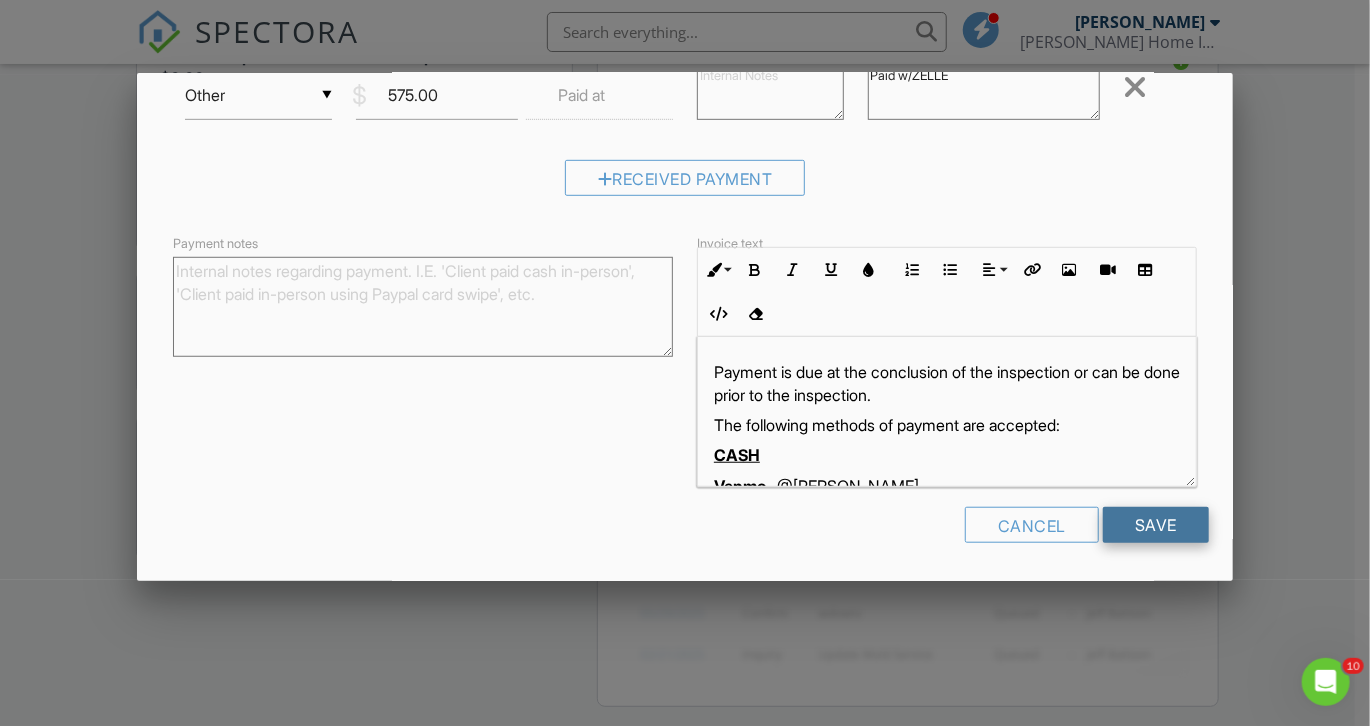 click on "Save" at bounding box center [1156, 525] 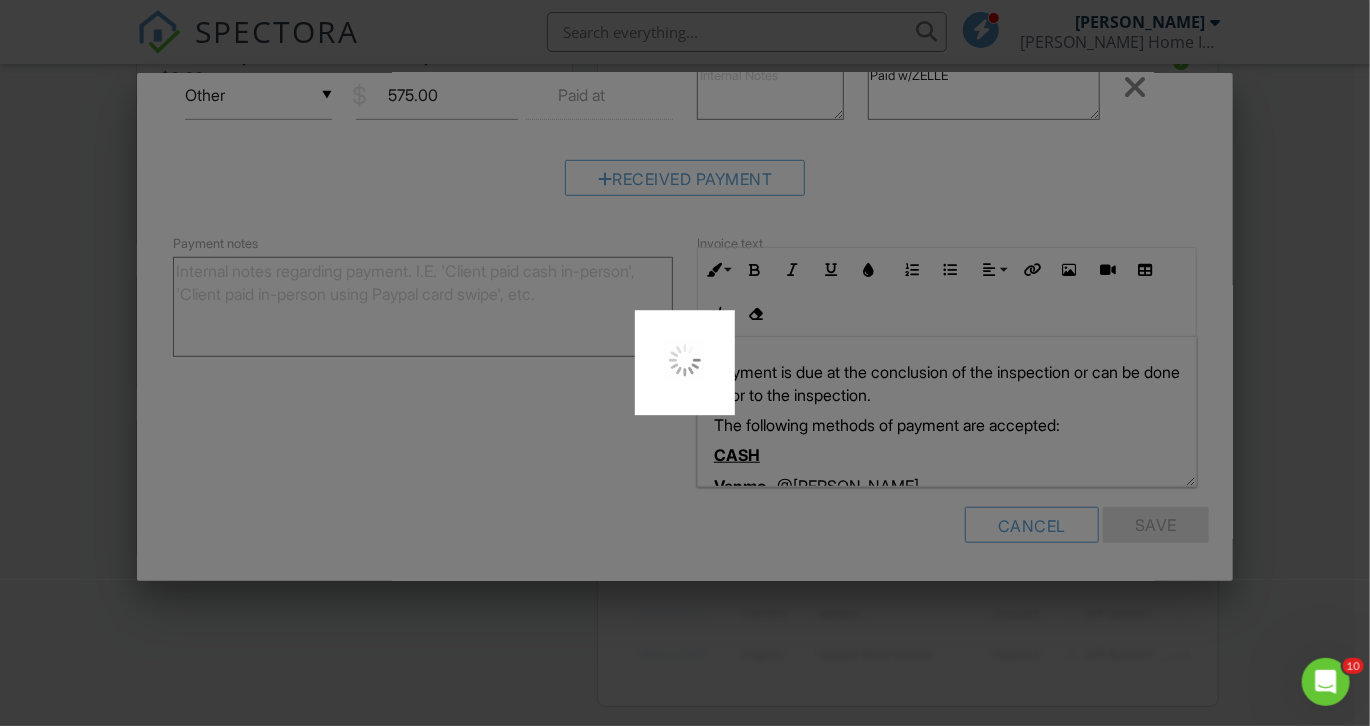 click at bounding box center (685, 363) 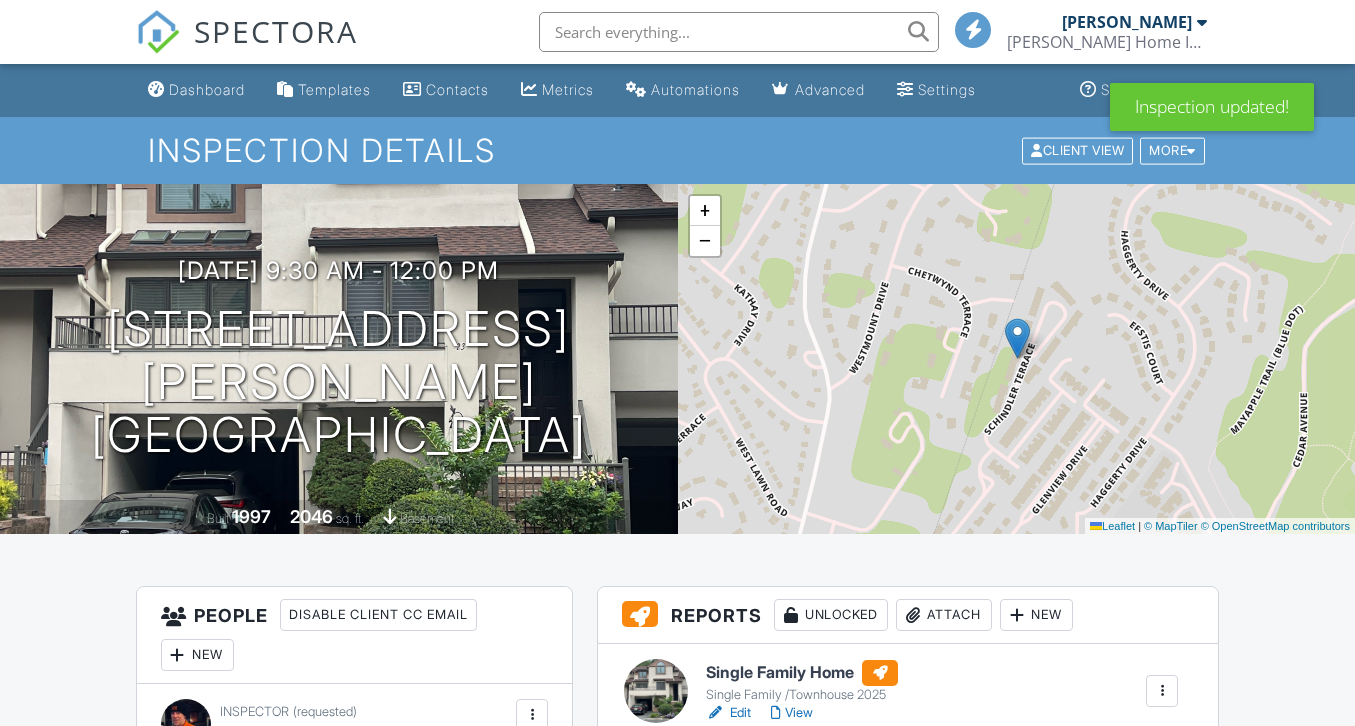 scroll, scrollTop: 0, scrollLeft: 0, axis: both 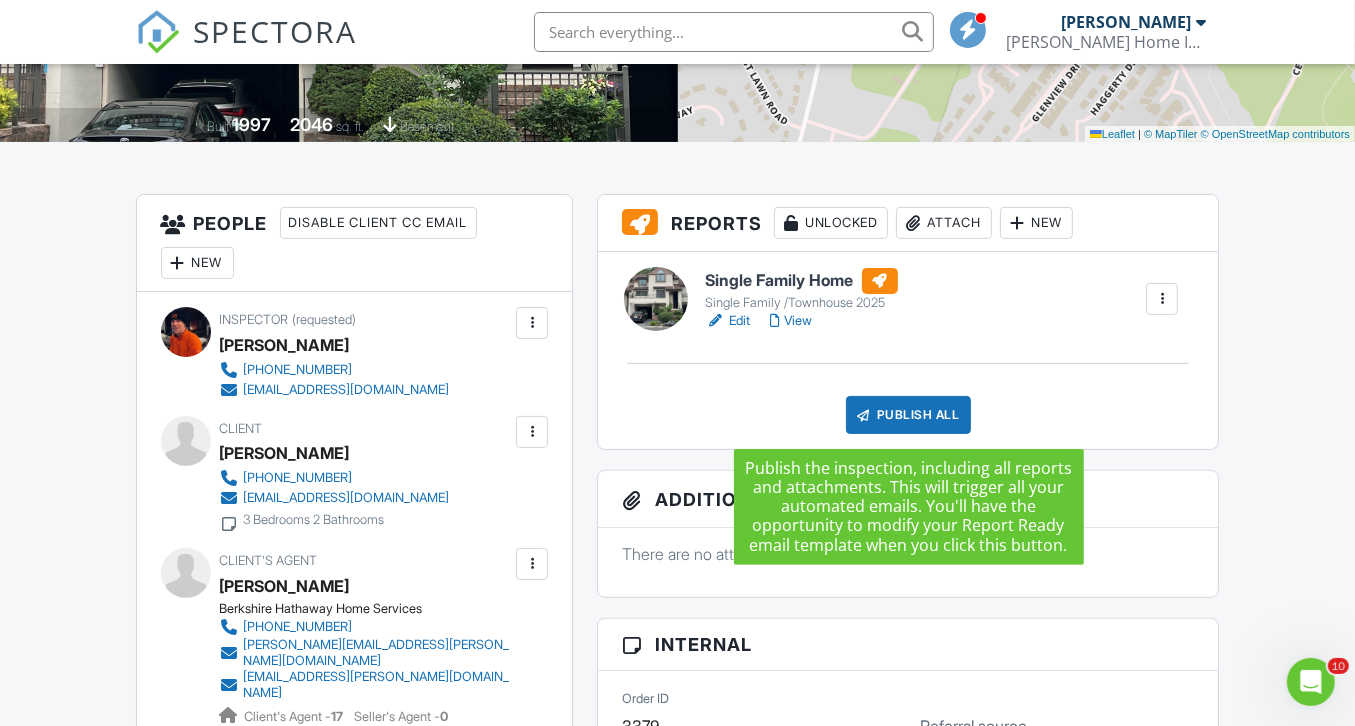 click on "Publish All" at bounding box center [908, 415] 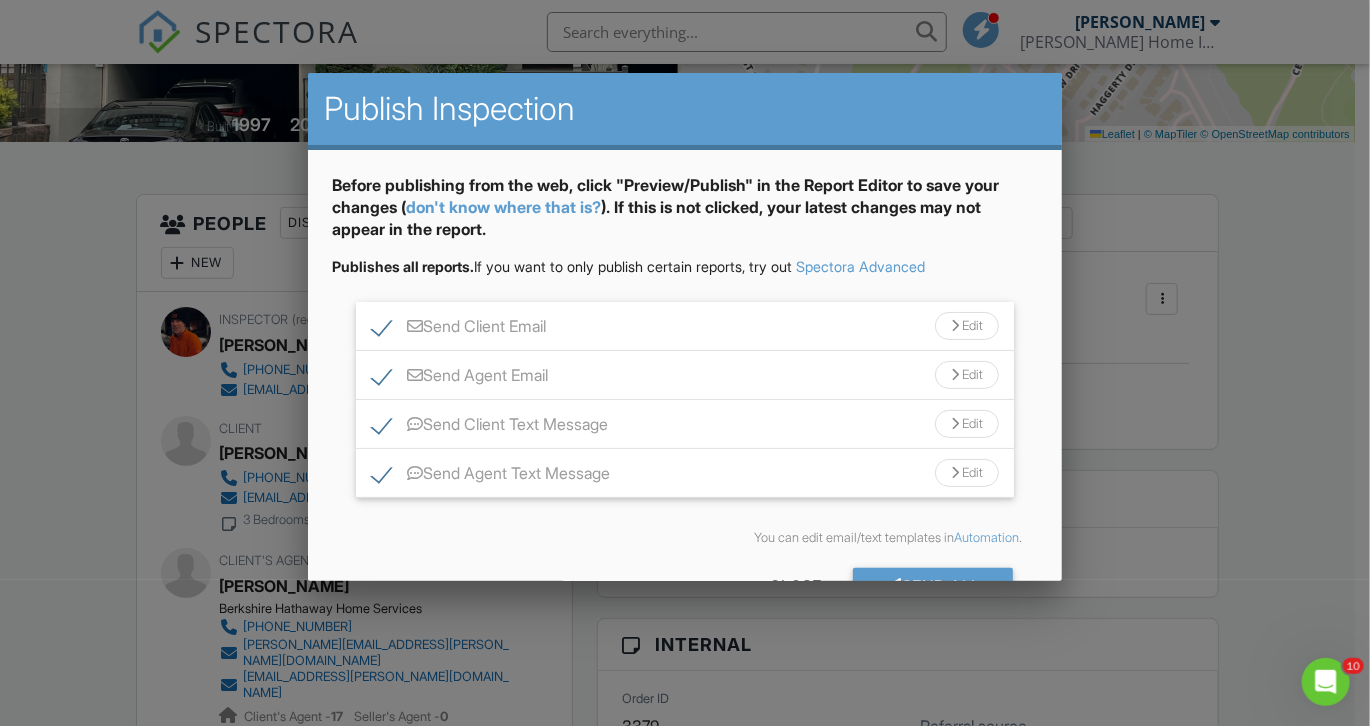 click on "Edit" at bounding box center [967, 424] 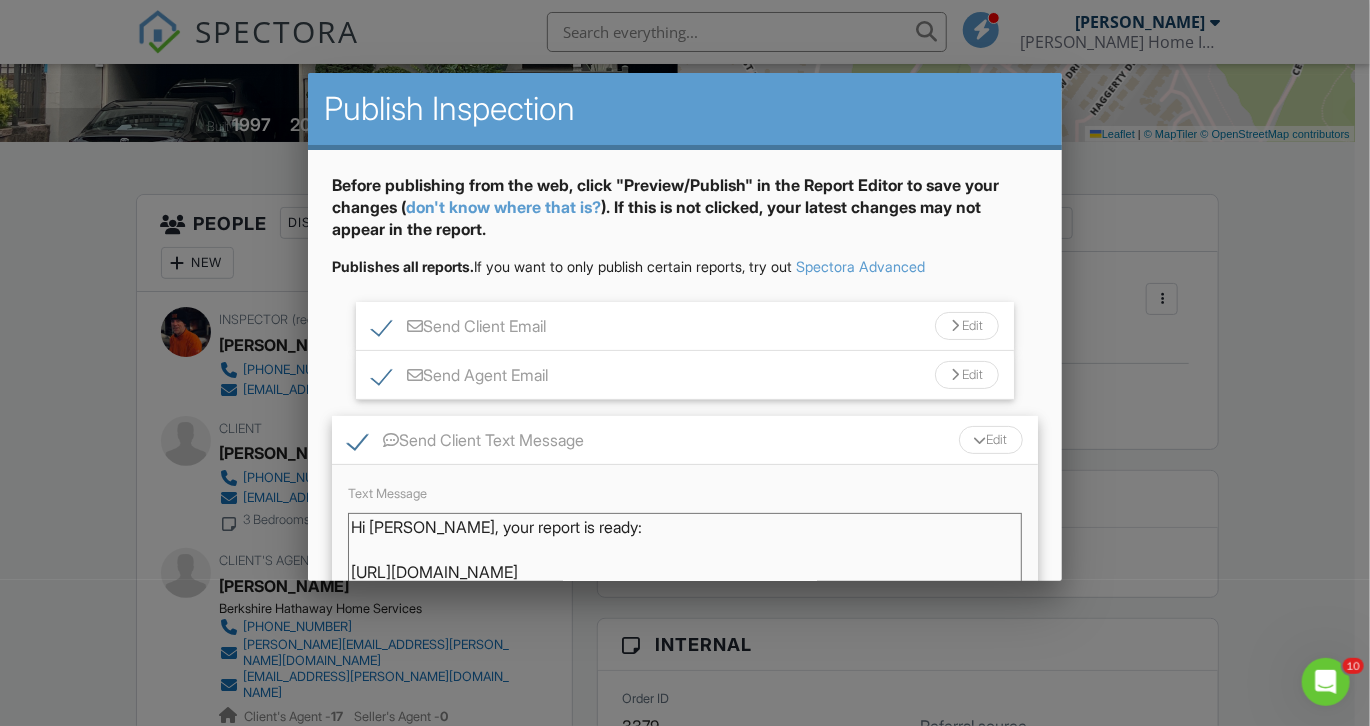 click on "Hi [PERSON_NAME], your report is ready:
[URL][DOMAIN_NAME]
- [PERSON_NAME] [PHONE_NUMBER]" at bounding box center [685, 563] 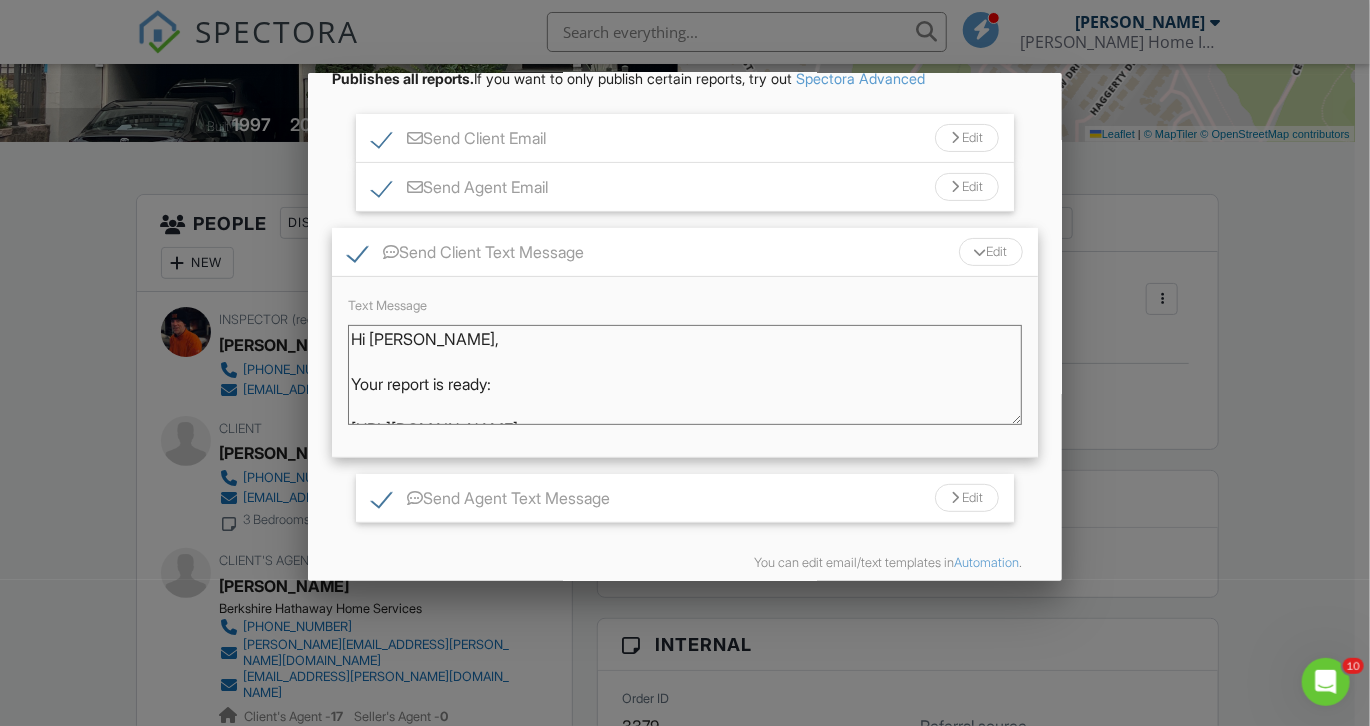 scroll, scrollTop: 196, scrollLeft: 0, axis: vertical 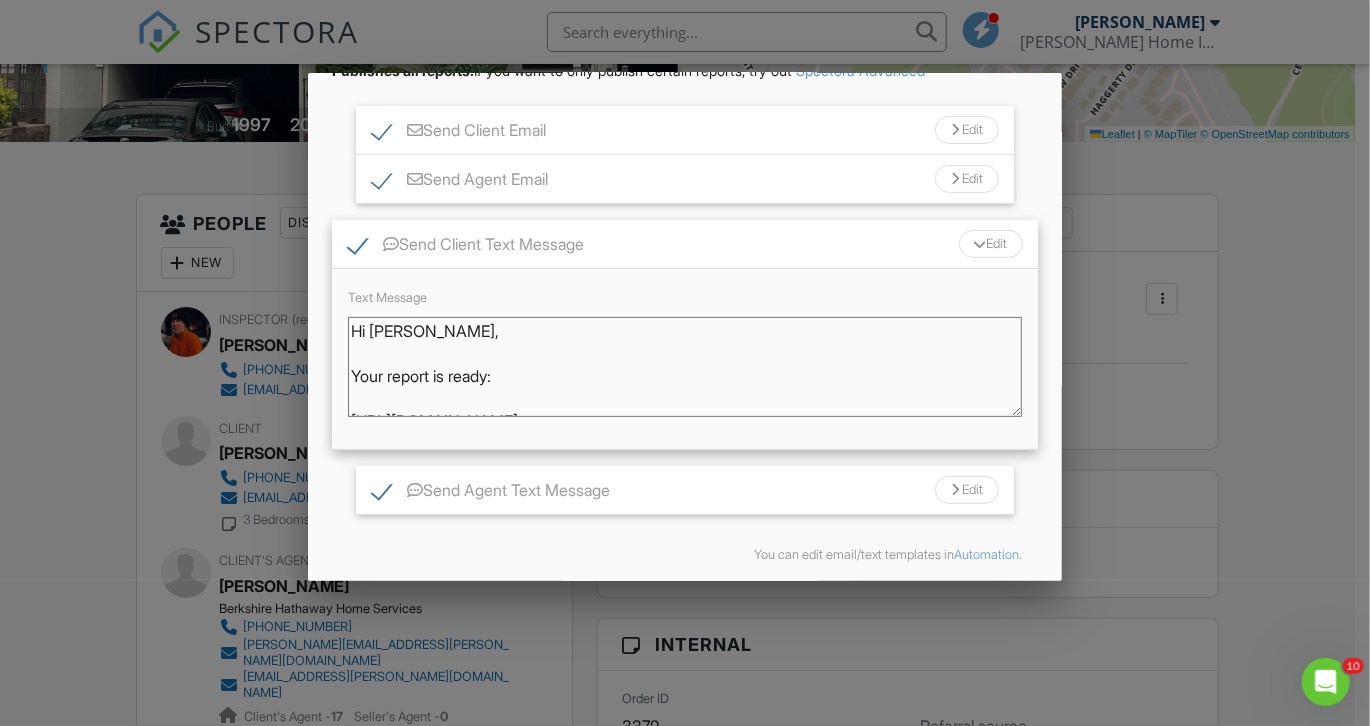 type on "Hi [PERSON_NAME],
Your report is ready:
[URL][DOMAIN_NAME]
- [PERSON_NAME] [PHONE_NUMBER]" 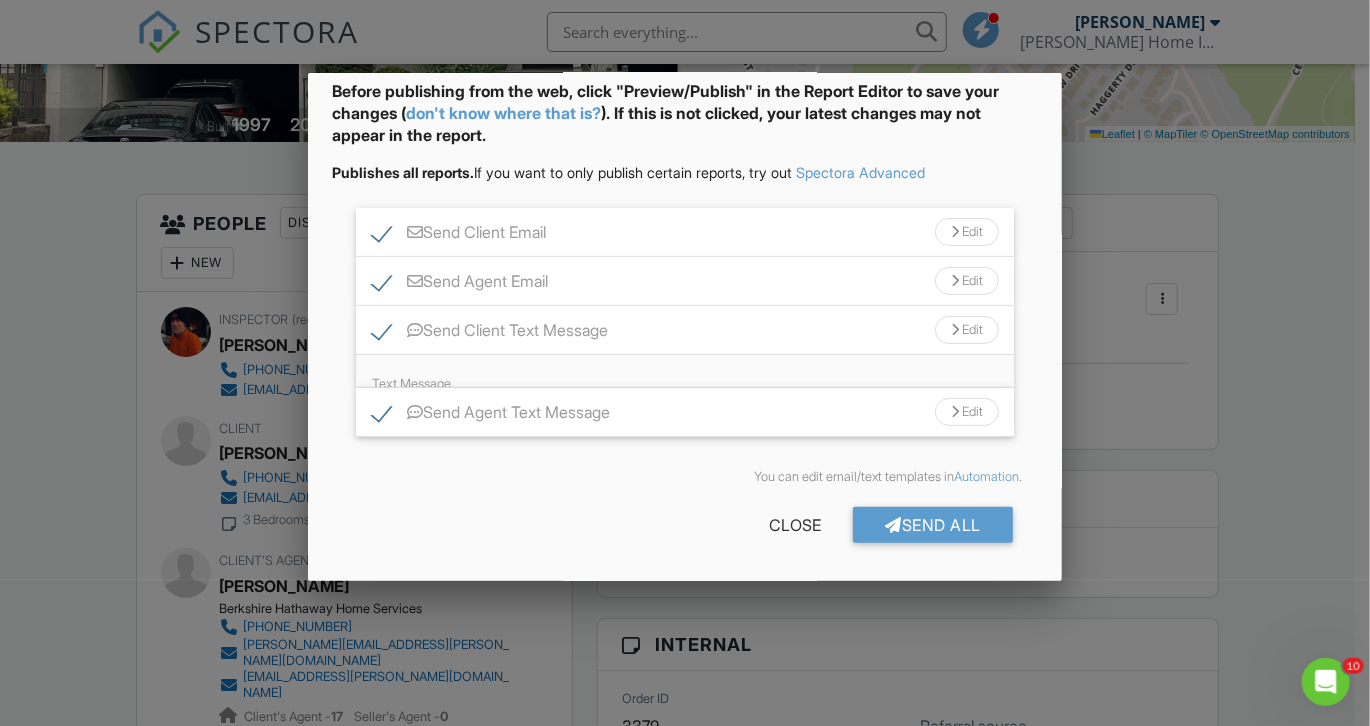scroll, scrollTop: 59, scrollLeft: 0, axis: vertical 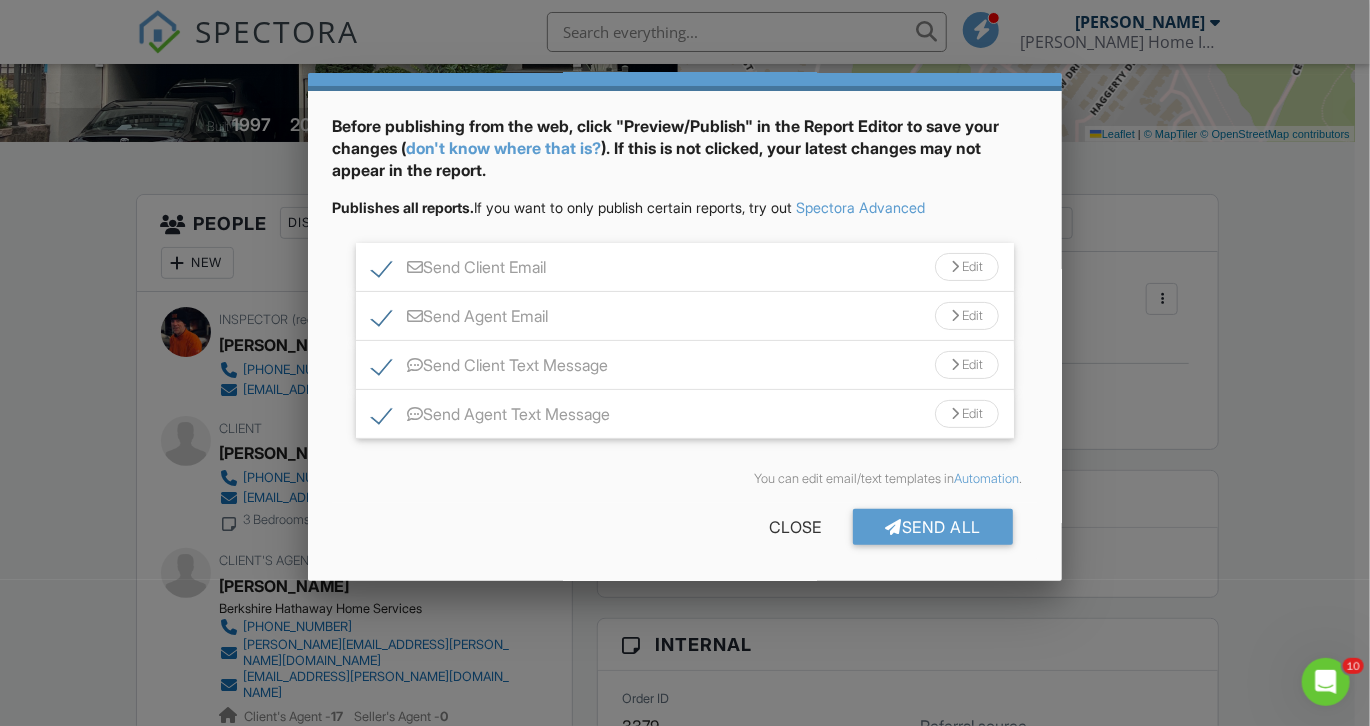 click at bounding box center (955, 414) 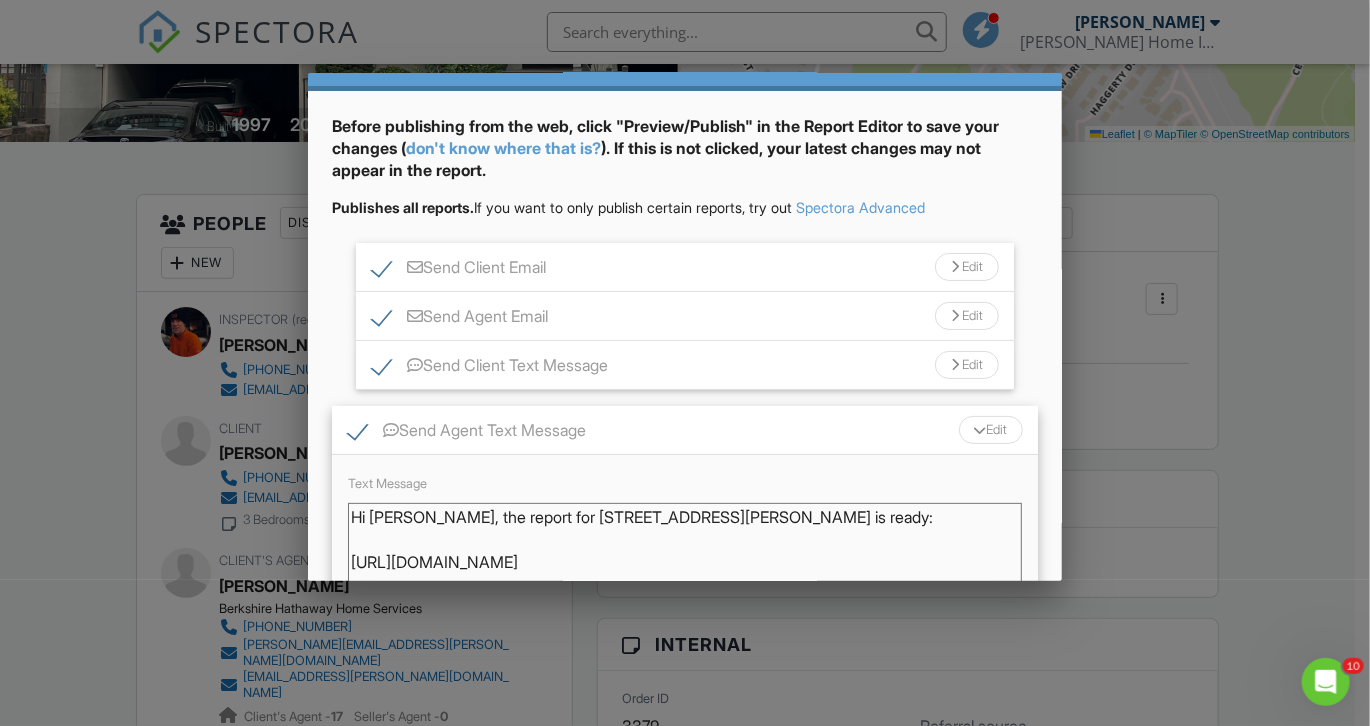 scroll, scrollTop: 196, scrollLeft: 0, axis: vertical 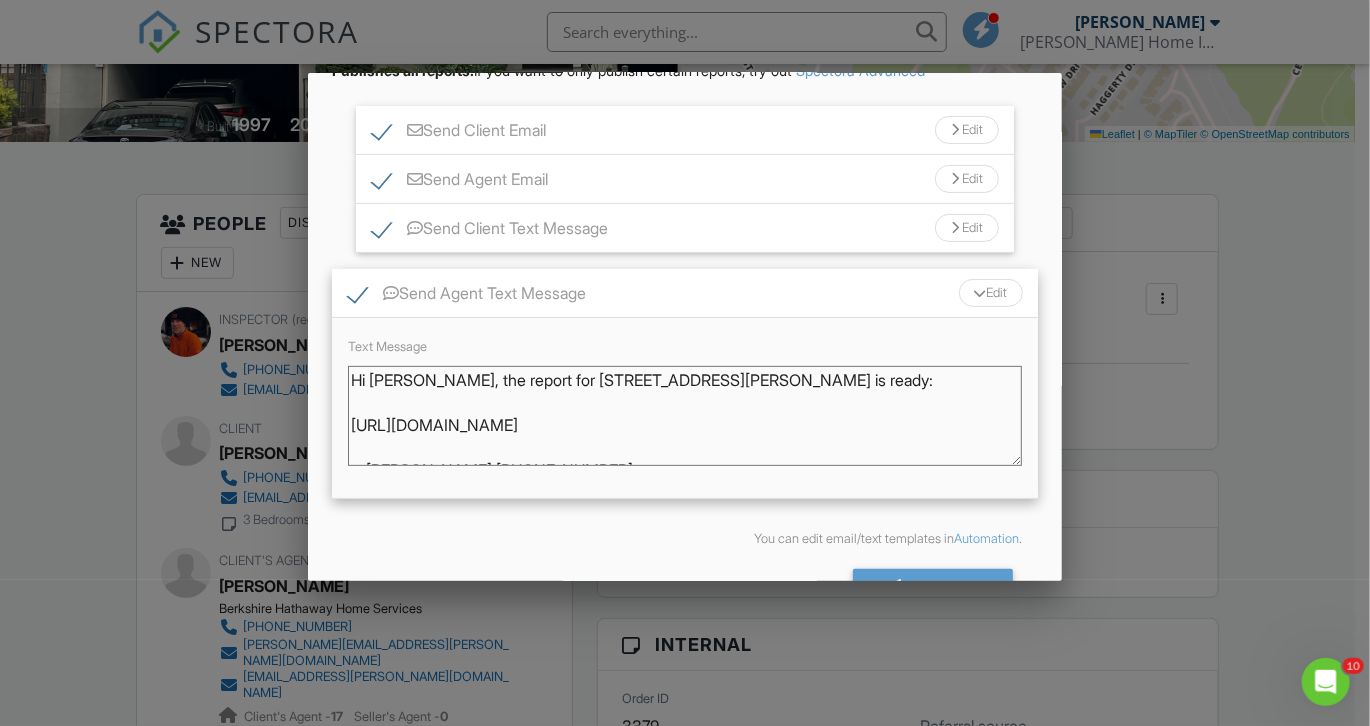 click on "Hi [PERSON_NAME], the report for [STREET_ADDRESS][PERSON_NAME] is ready:
[URL][DOMAIN_NAME]
- [PERSON_NAME] [PHONE_NUMBER]" at bounding box center [685, 416] 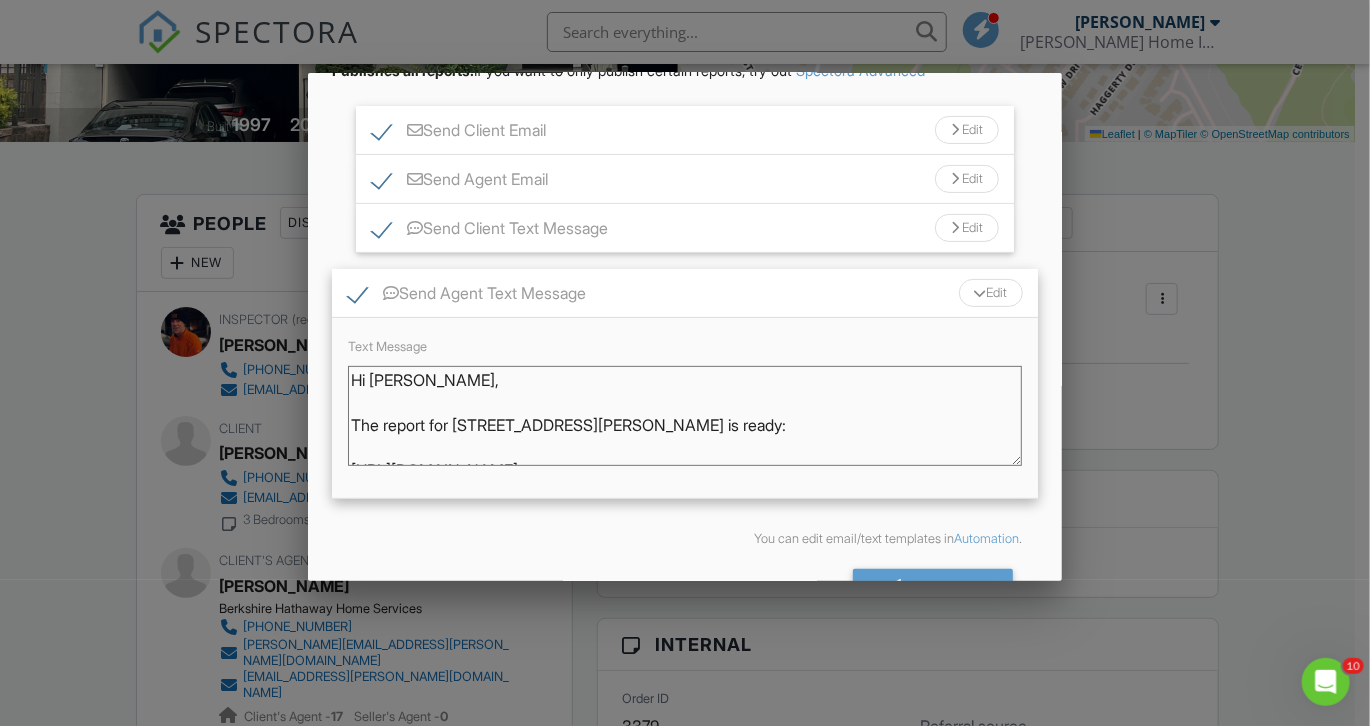 type on "Hi [PERSON_NAME],
The report for [STREET_ADDRESS][PERSON_NAME] is ready:
[URL][DOMAIN_NAME]
- [PERSON_NAME] [PHONE_NUMBER]" 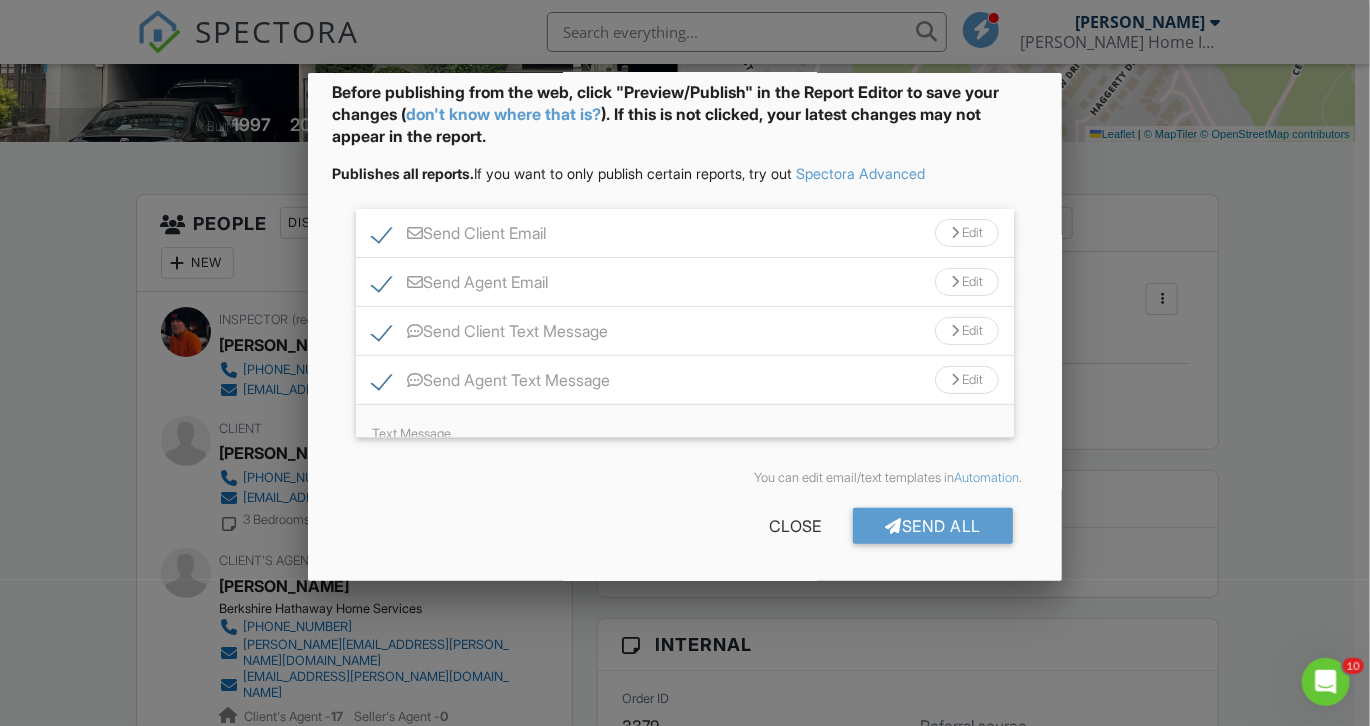 scroll, scrollTop: 59, scrollLeft: 0, axis: vertical 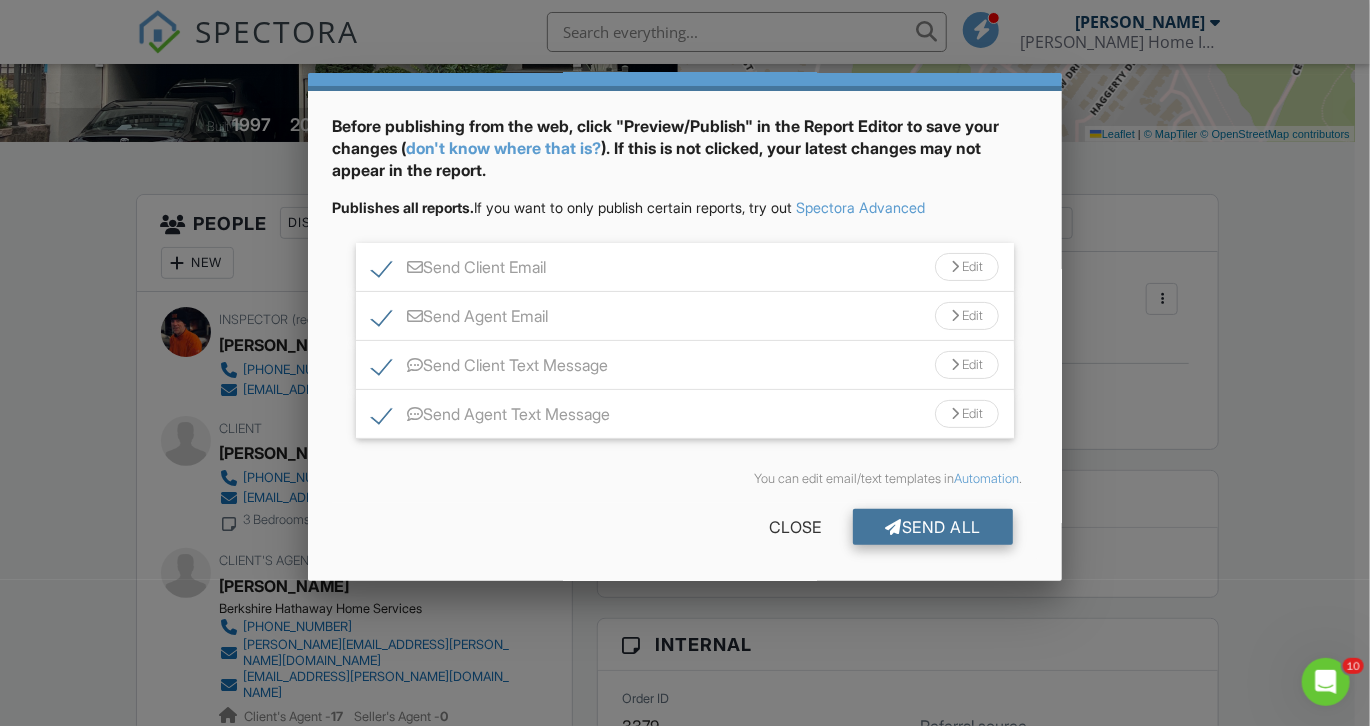 click on "Send All" at bounding box center (933, 527) 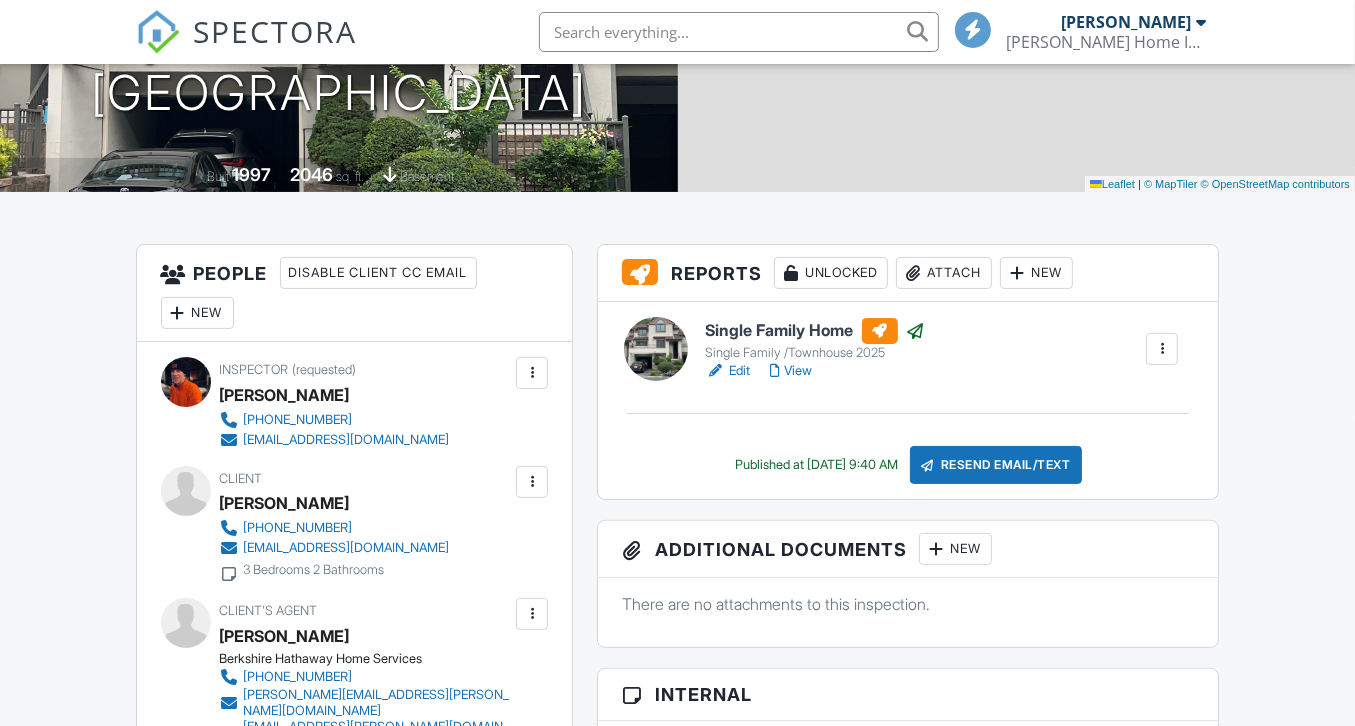 scroll, scrollTop: 342, scrollLeft: 0, axis: vertical 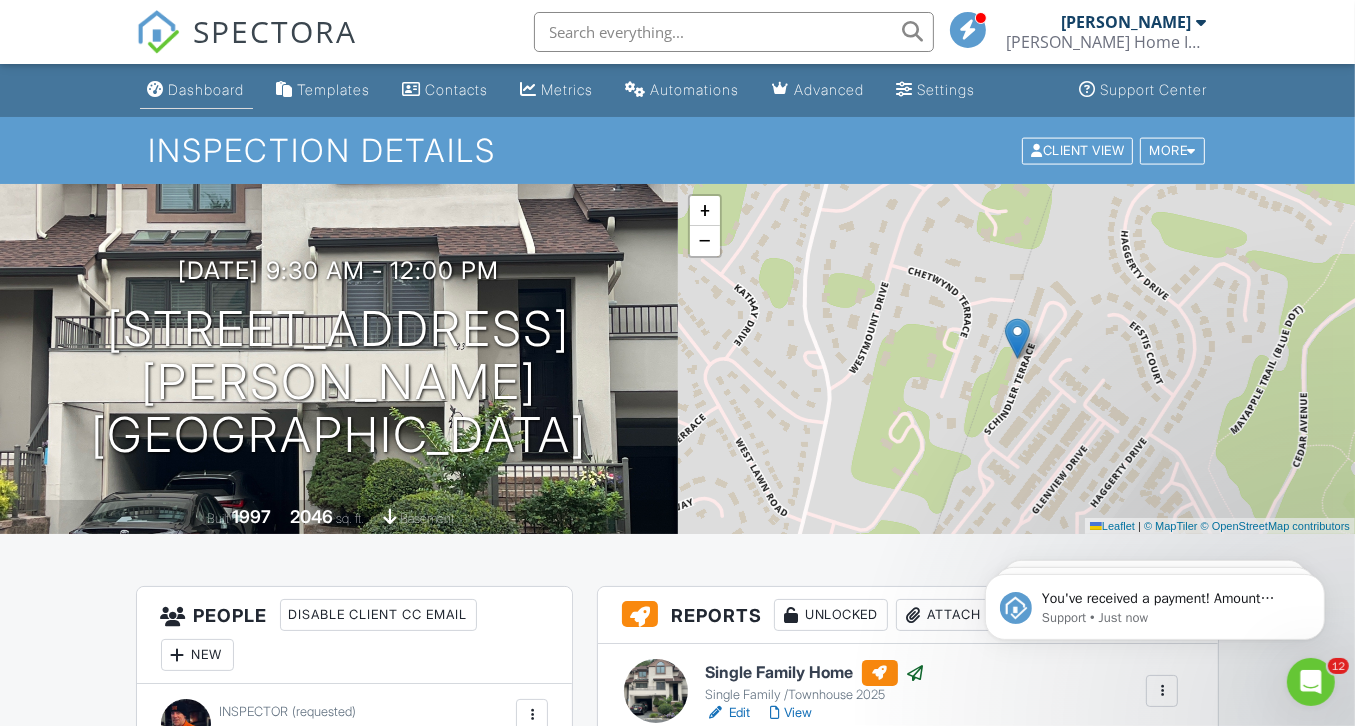 click on "Dashboard" at bounding box center [207, 89] 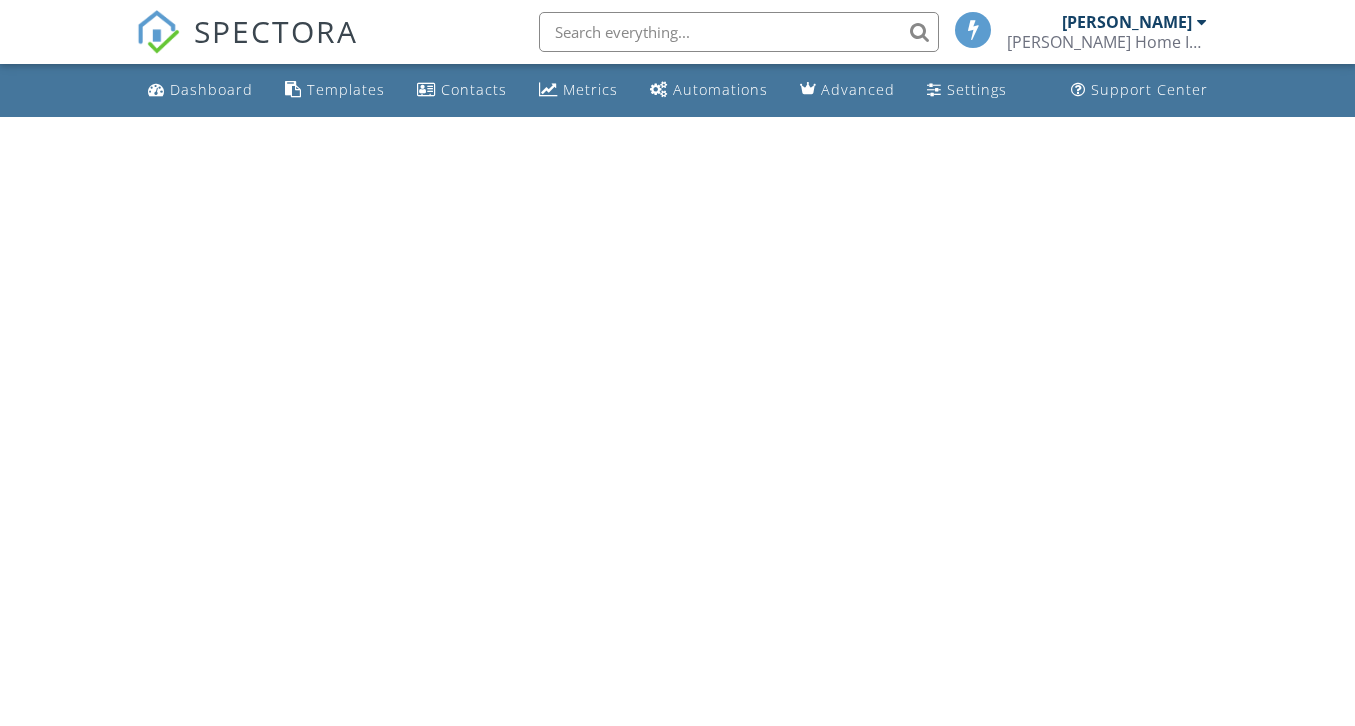 scroll, scrollTop: 0, scrollLeft: 0, axis: both 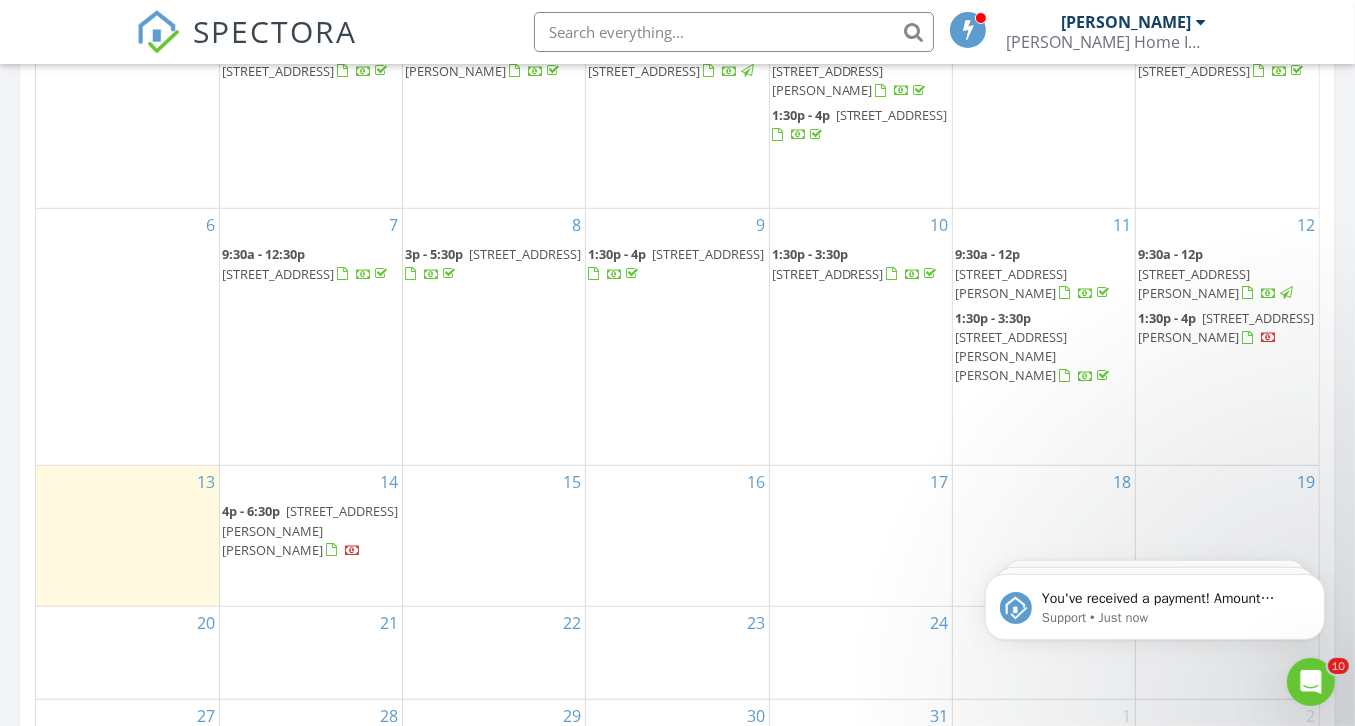 click on "1697 Van Ness Terrace, Union 07083" at bounding box center [1226, 327] 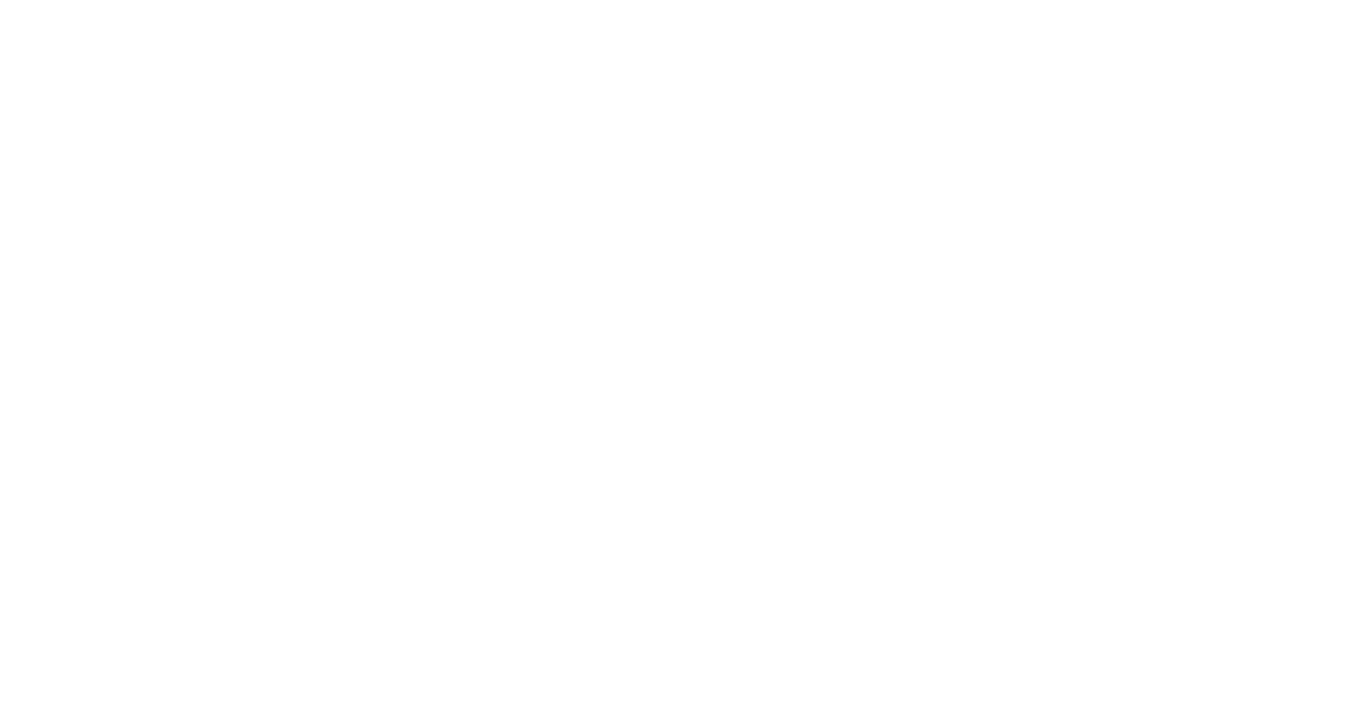 scroll, scrollTop: 0, scrollLeft: 0, axis: both 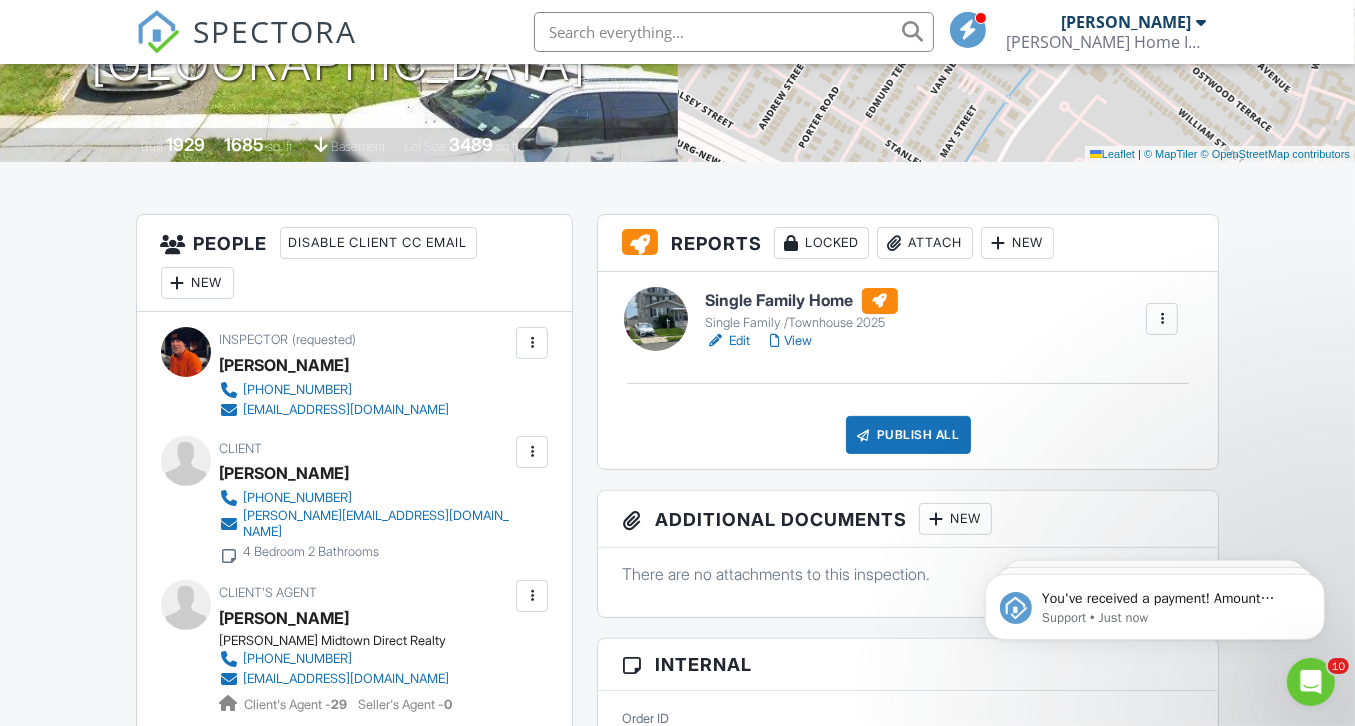 click at bounding box center [532, 452] 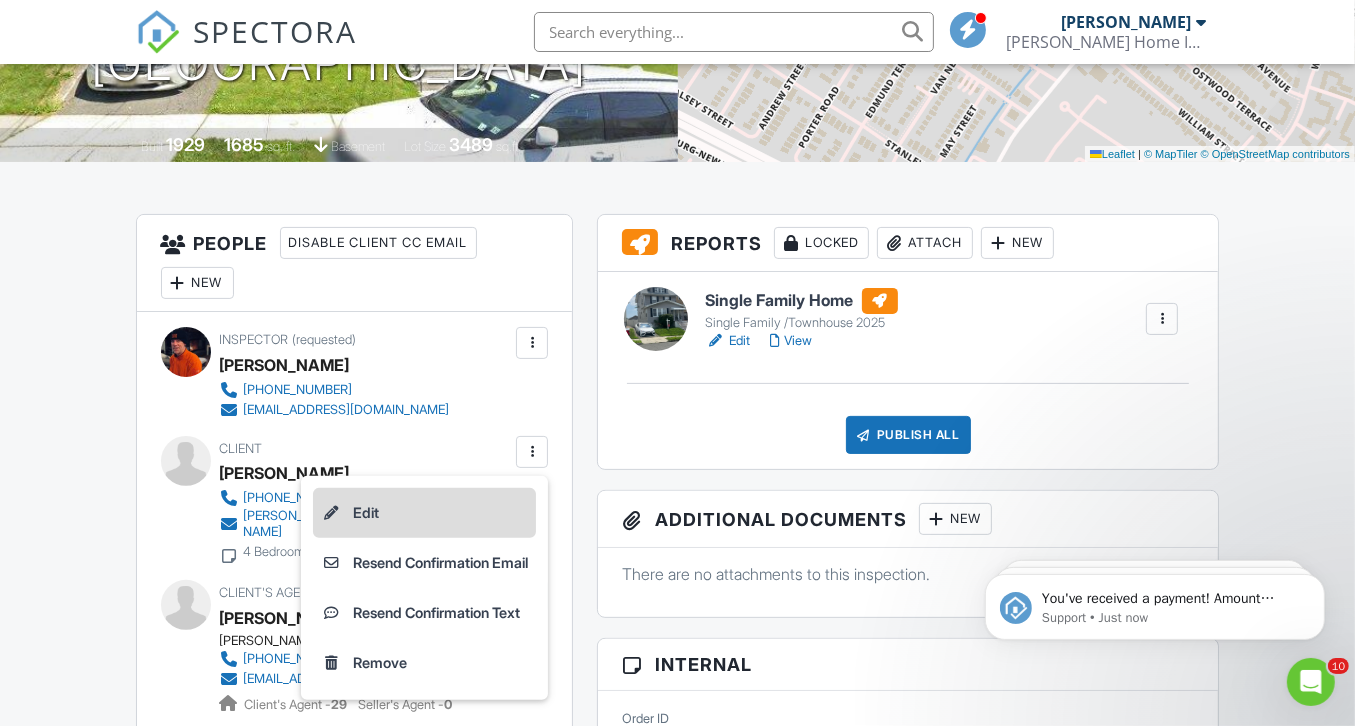 click on "Edit" at bounding box center (424, 513) 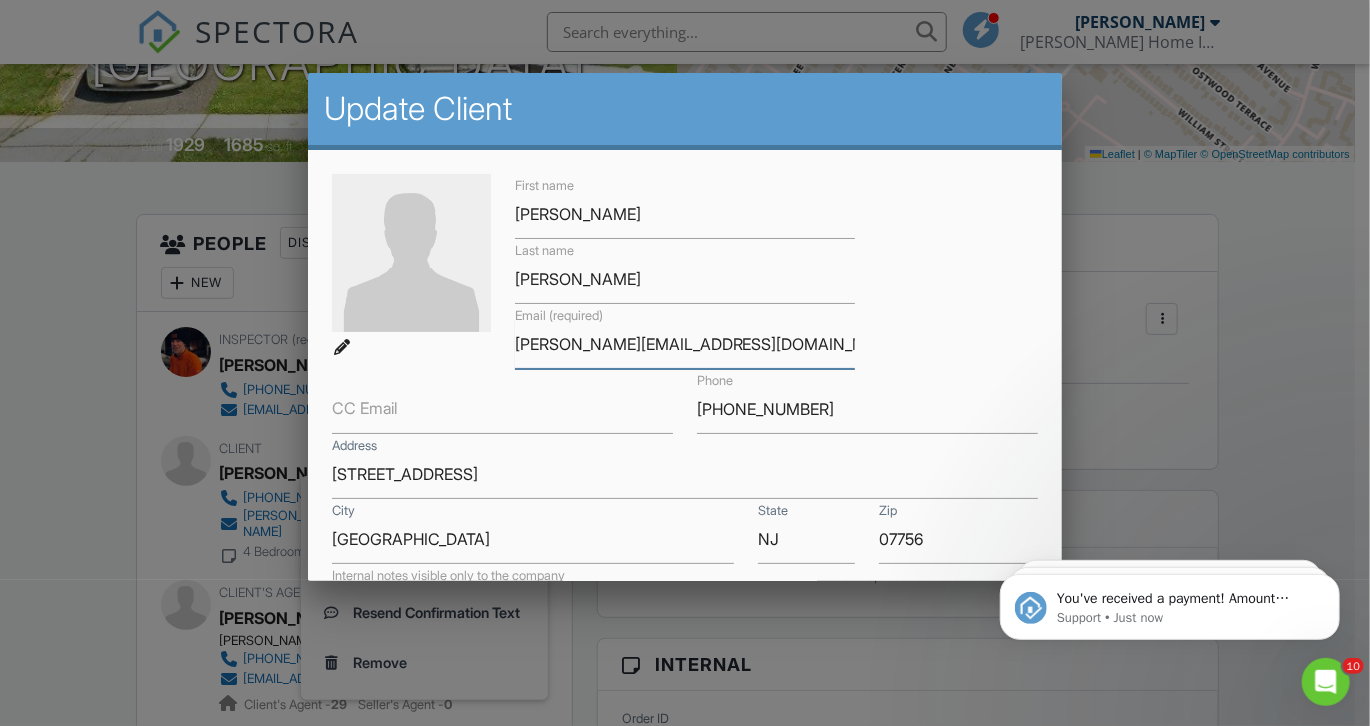 click on "michaelamy.pirone@yahoo.com" at bounding box center (685, 344) 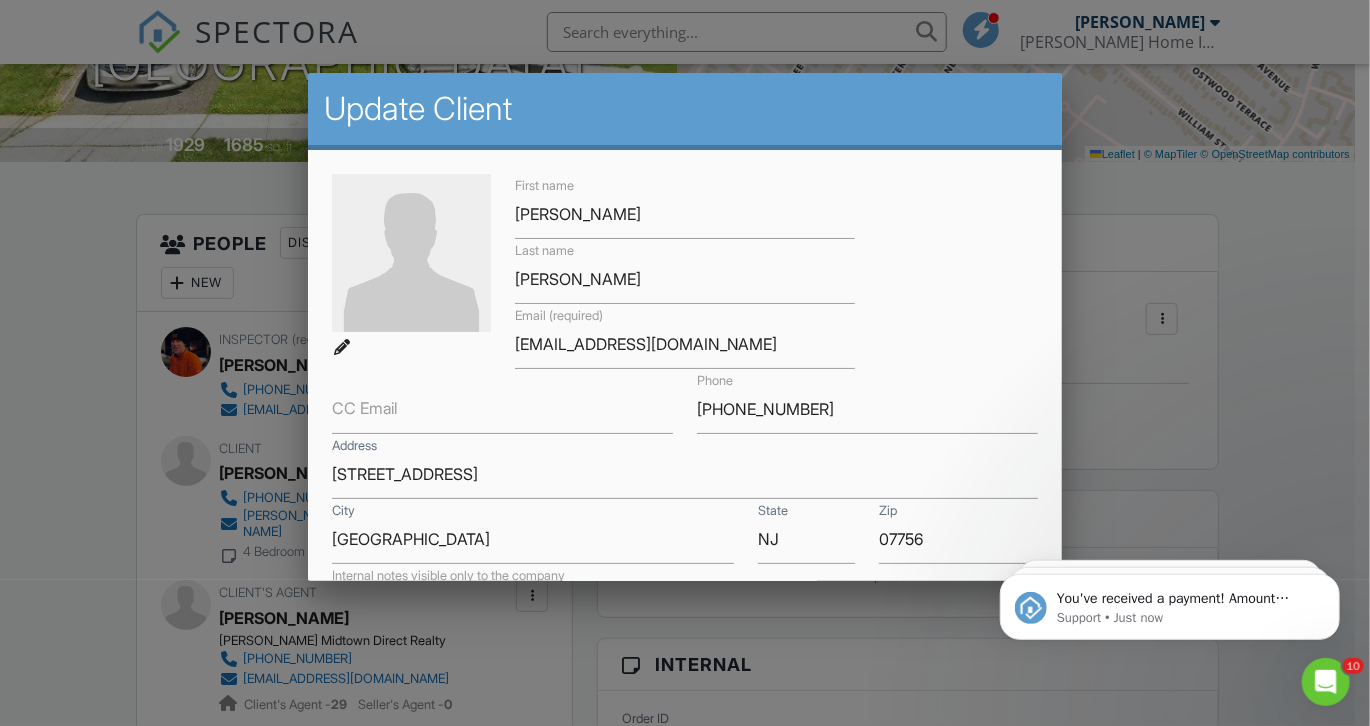 click on "You've received a payment!  Amount  $575.00  Fee  $0.00  Net  $575.00  Transaction #    Inspection  23 Schindler Terrace, West Orange, NJ 07052 Support • Just now An email could not be delivered:  For more information, view Why emails don't get delivered (Support Article) Support • 1m ago An email could not be delivered:  For more information, view Why emails don't get delivered (Support Article) Support • 1m ago" at bounding box center (1169, 514) 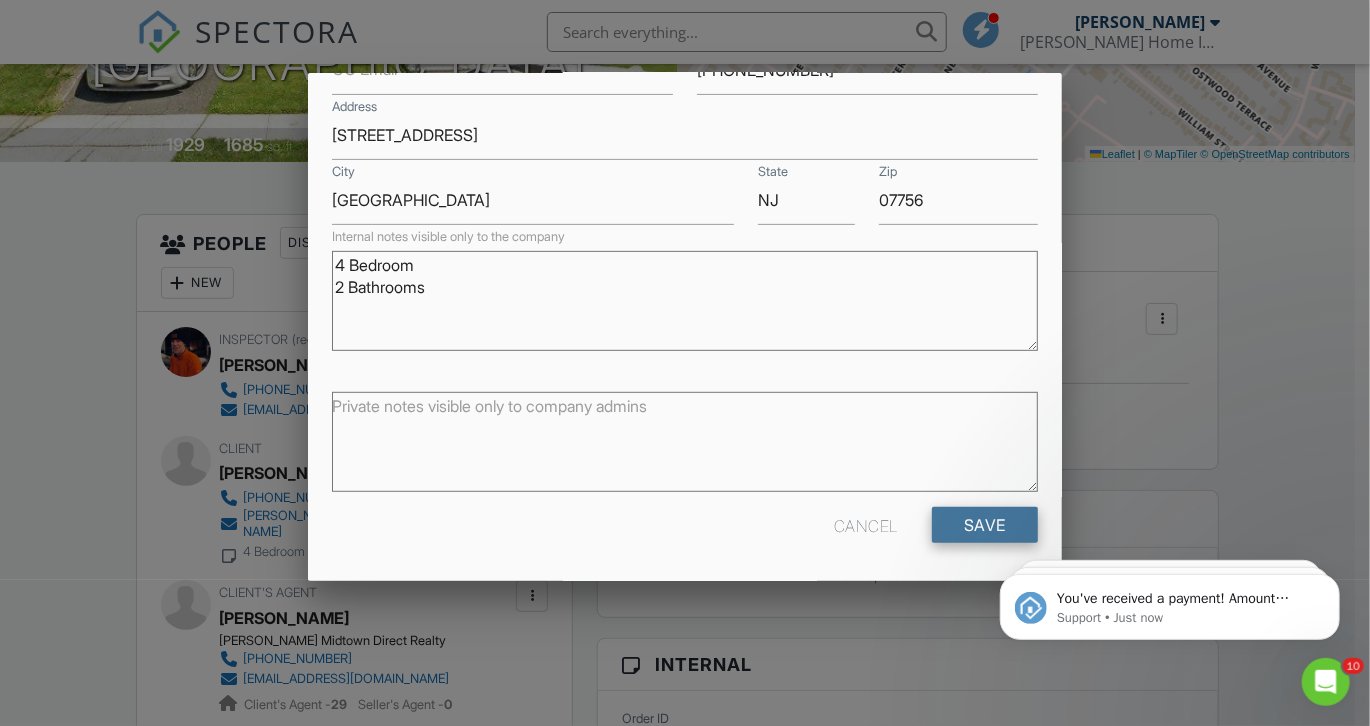 click on "Save" at bounding box center [985, 525] 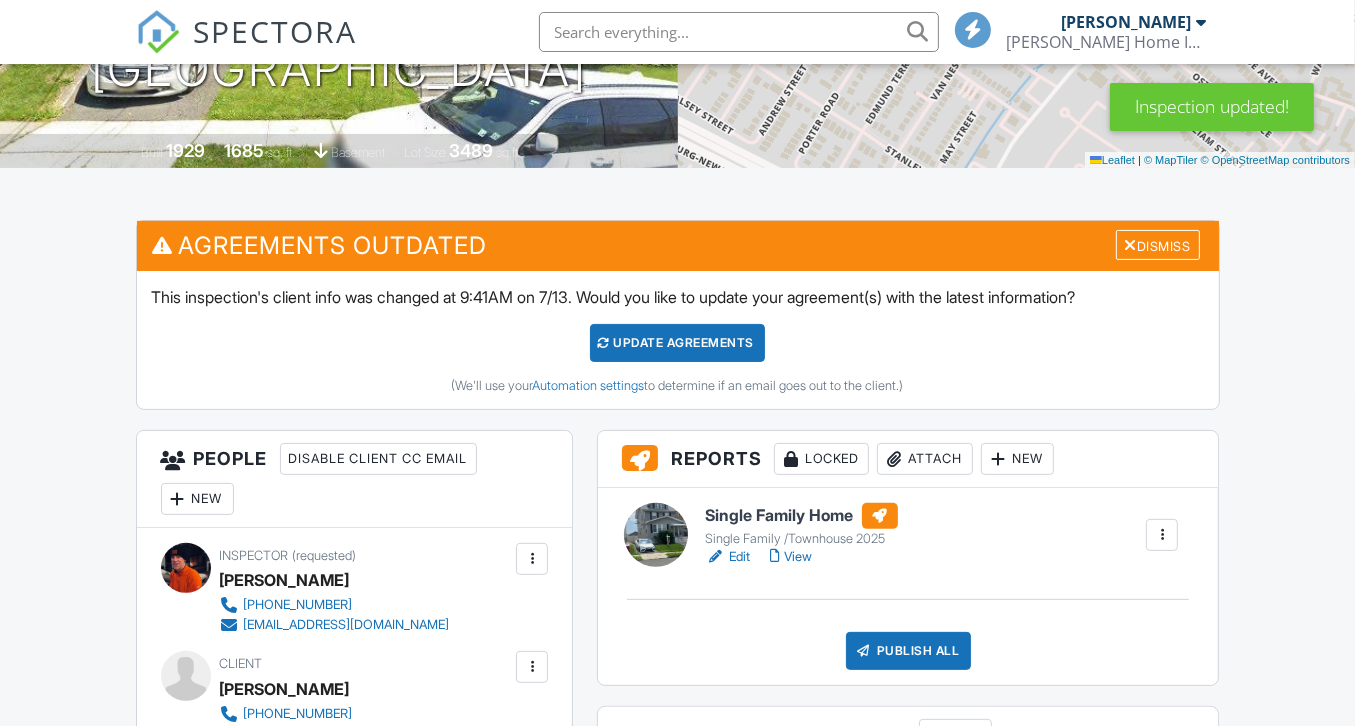 scroll, scrollTop: 366, scrollLeft: 0, axis: vertical 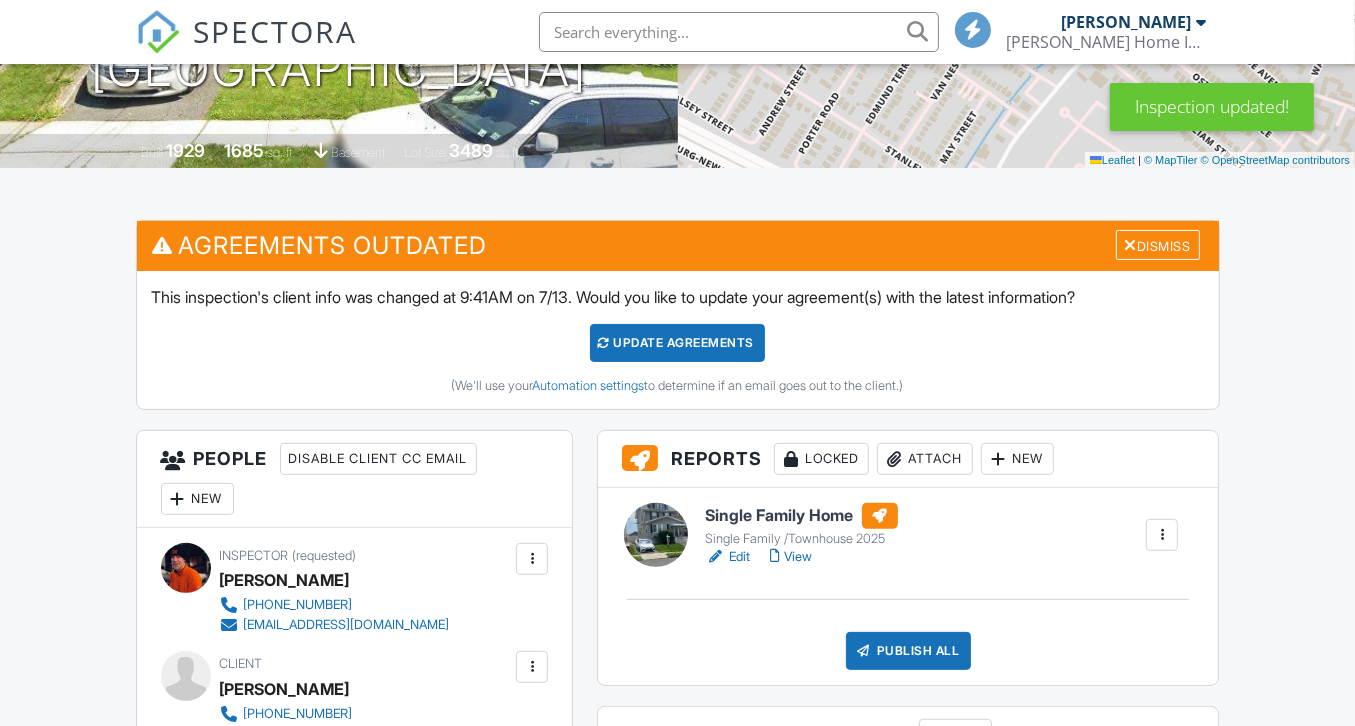 click on "Update Agreements" at bounding box center [677, 343] 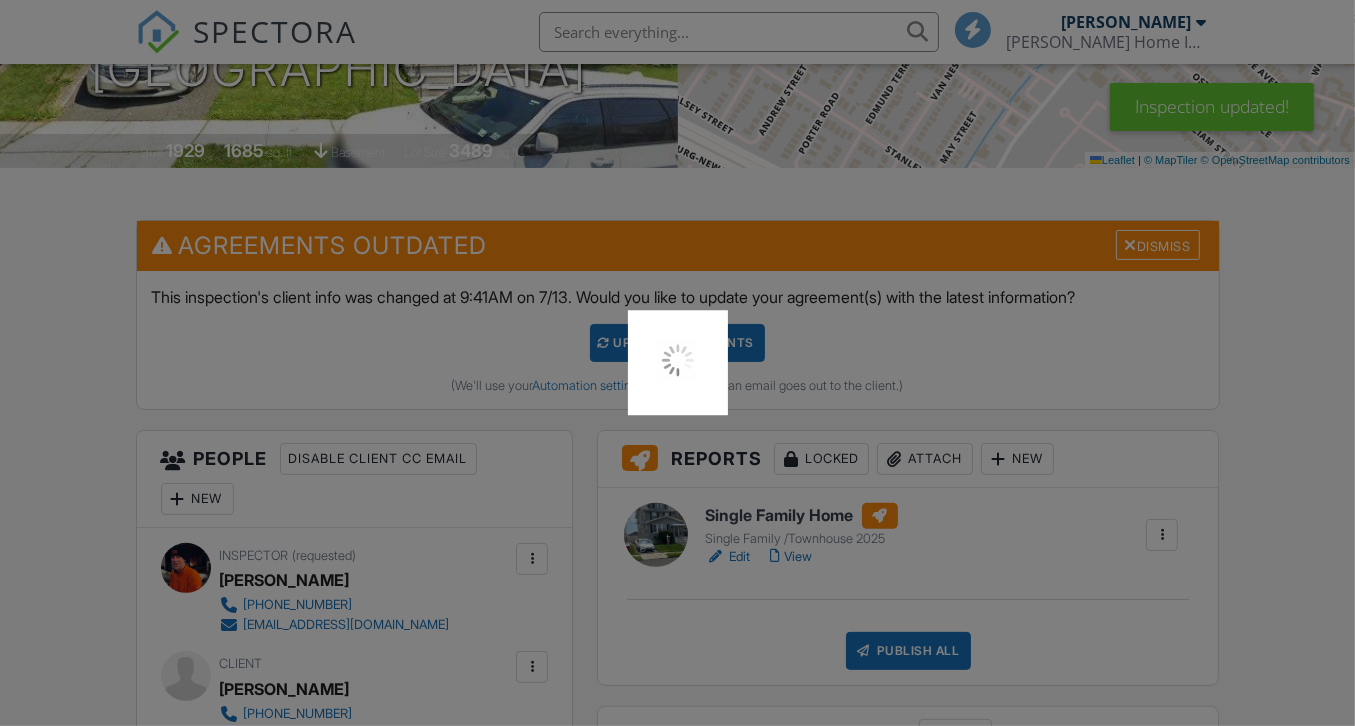 scroll, scrollTop: 578, scrollLeft: 0, axis: vertical 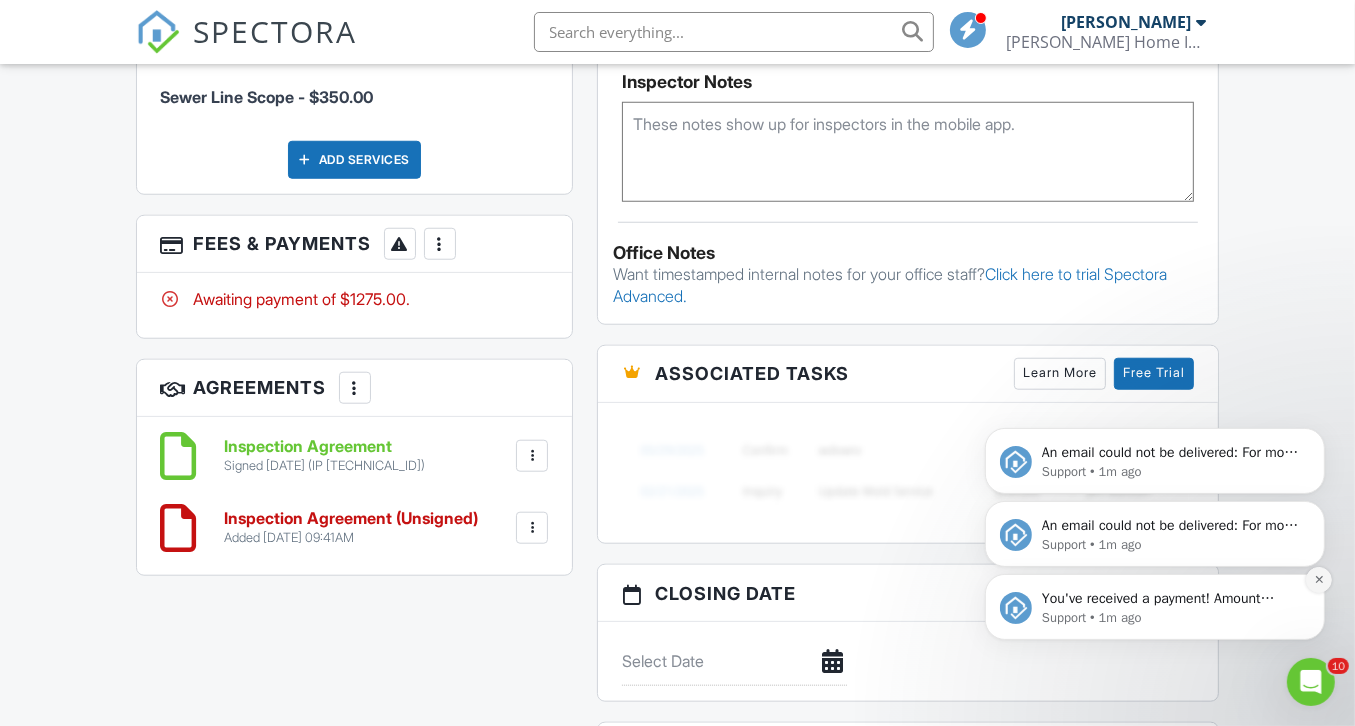click 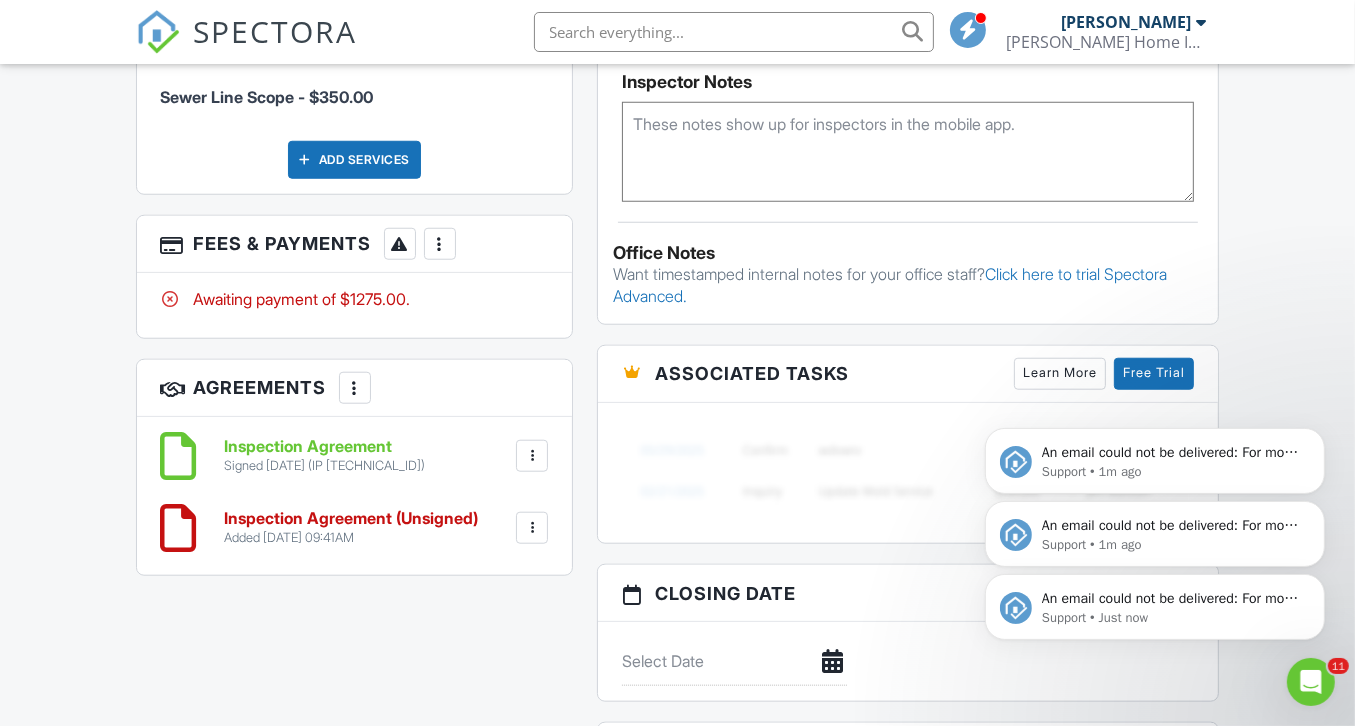 click on "An email could not be delivered:  For more information, view Why emails don't get delivered (Support Article)" at bounding box center (1170, 598) 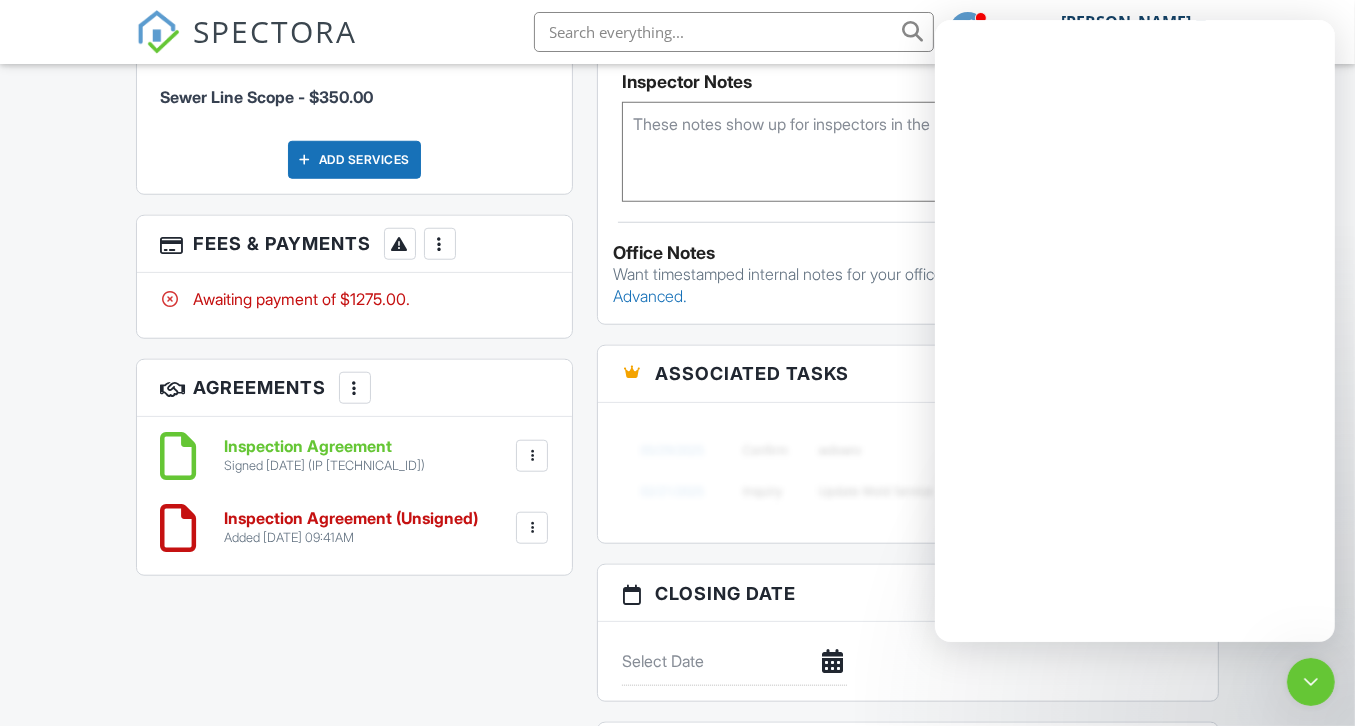 scroll, scrollTop: 0, scrollLeft: 0, axis: both 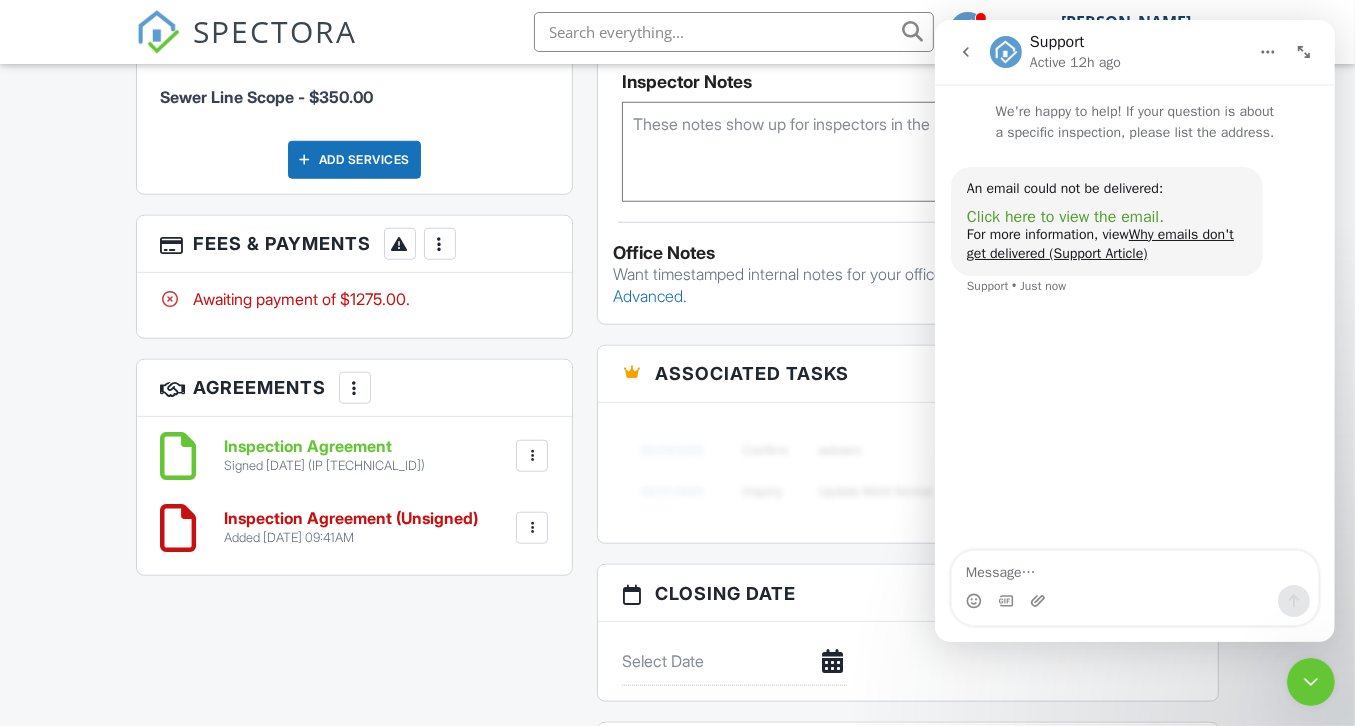 click on "Click here to view the email." at bounding box center [1064, 217] 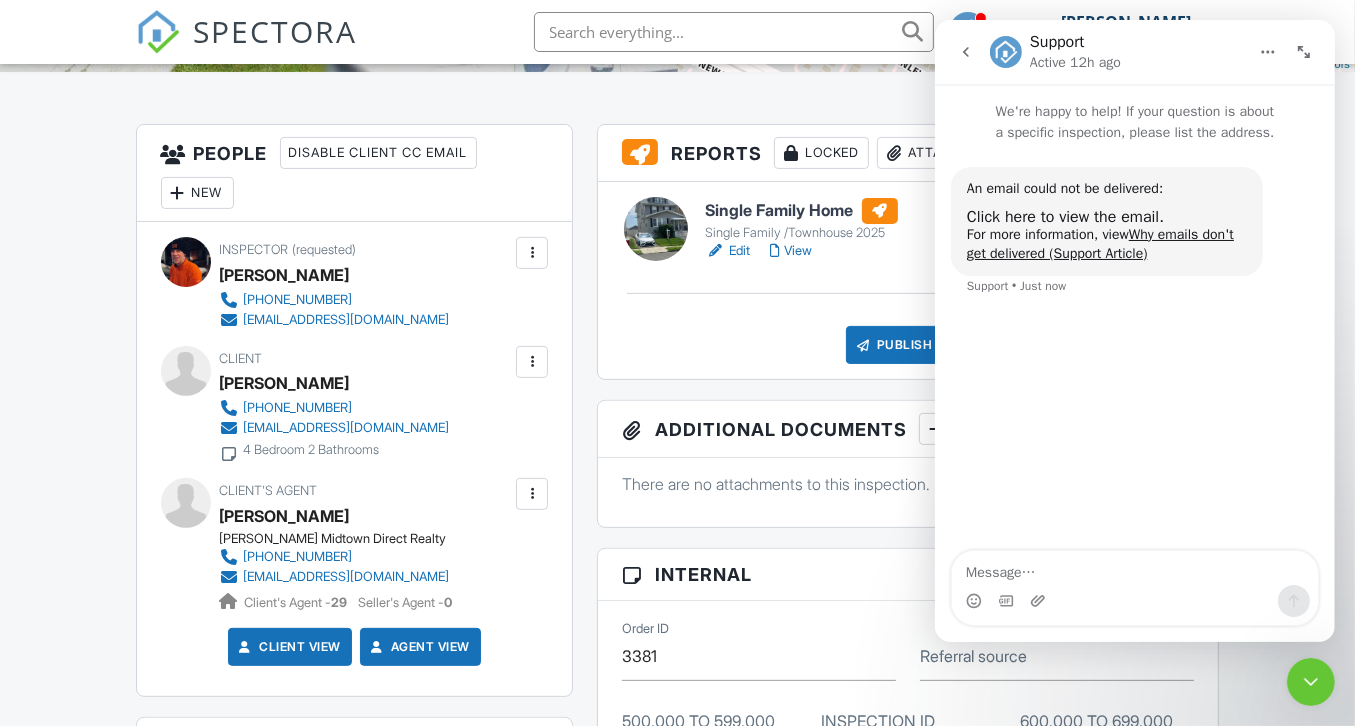 scroll, scrollTop: 0, scrollLeft: 0, axis: both 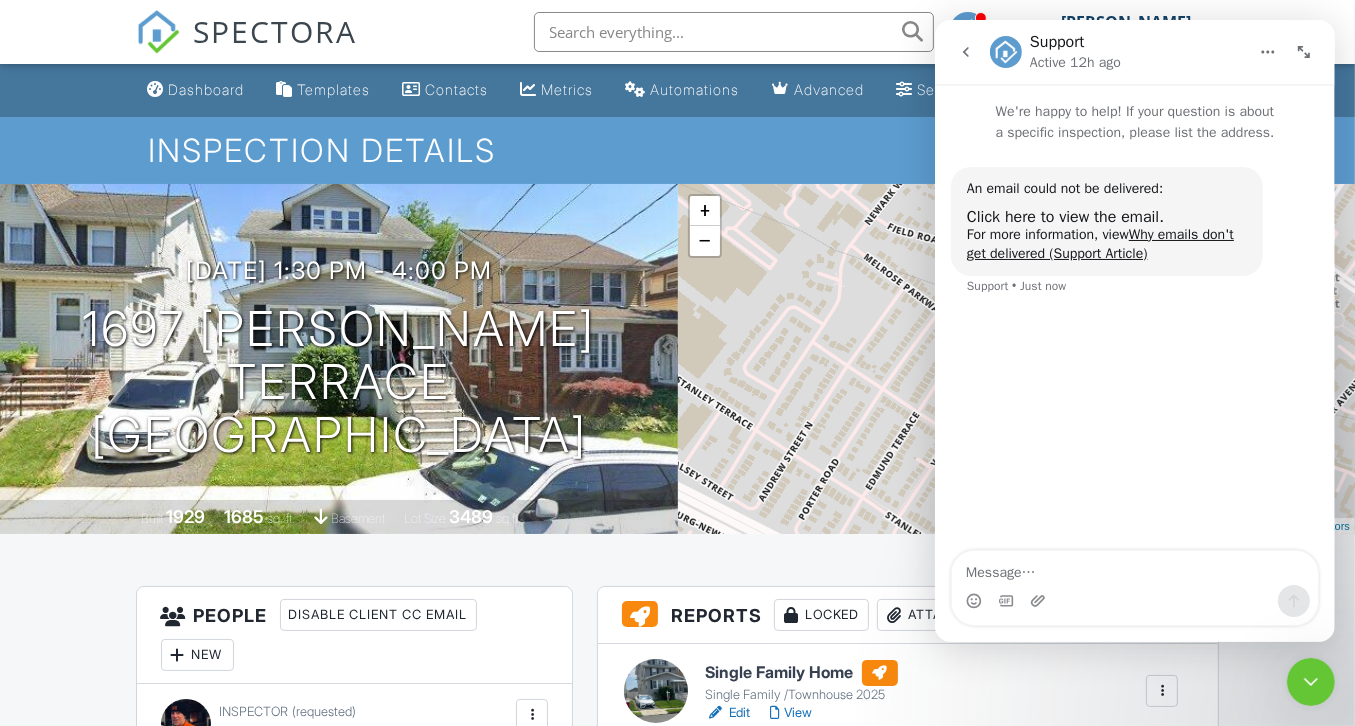 click 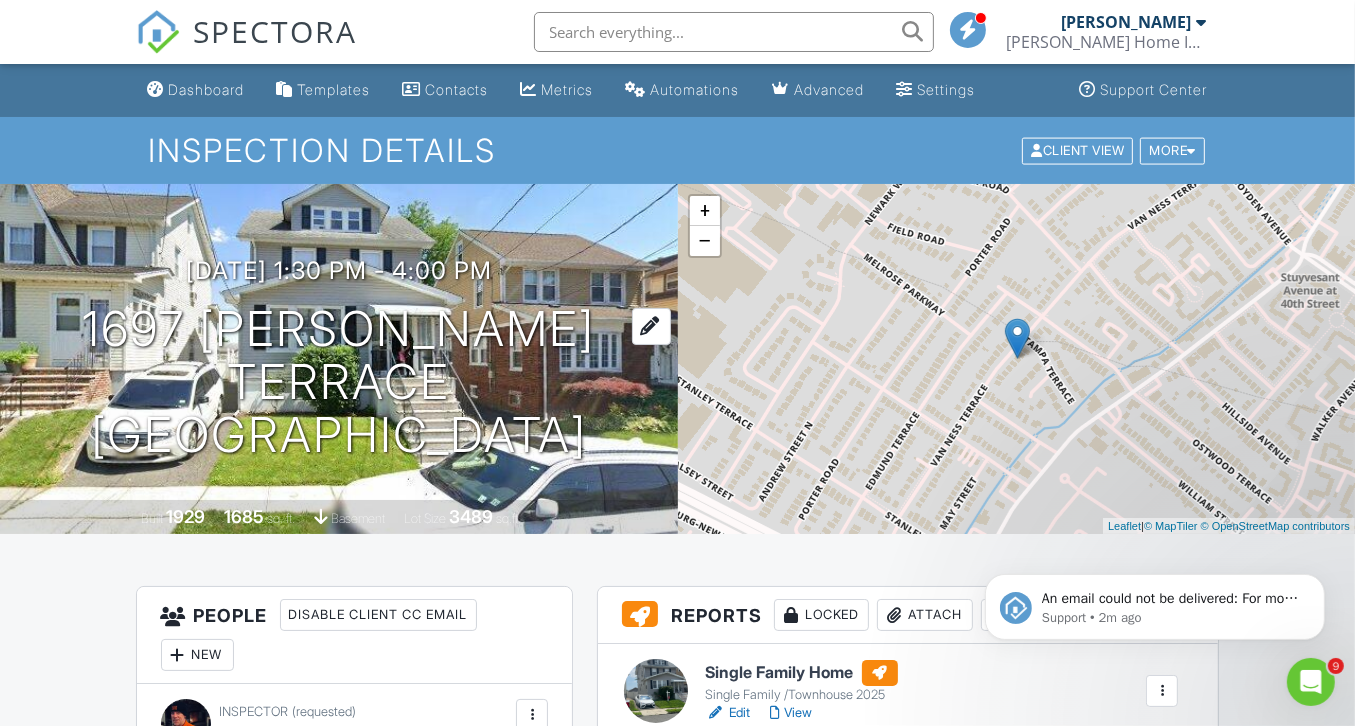 scroll, scrollTop: 0, scrollLeft: 0, axis: both 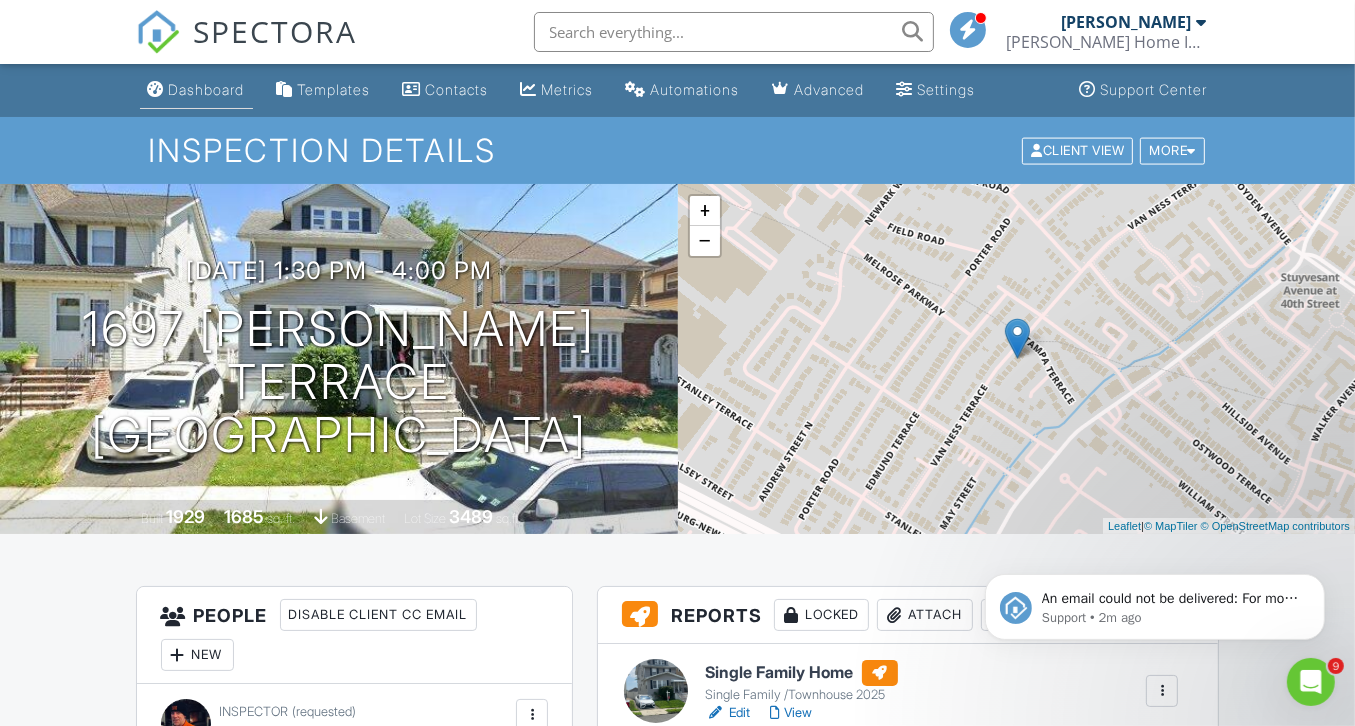 click on "Dashboard" at bounding box center [207, 89] 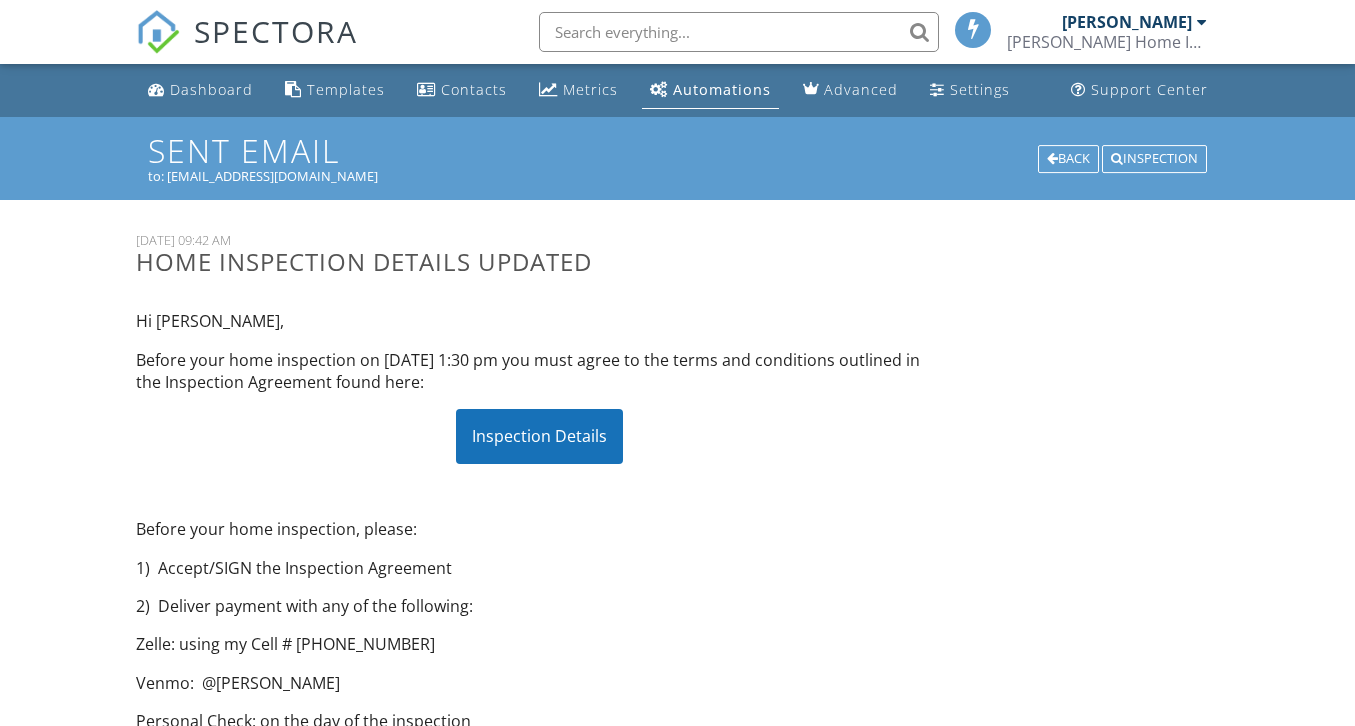 scroll, scrollTop: 0, scrollLeft: 0, axis: both 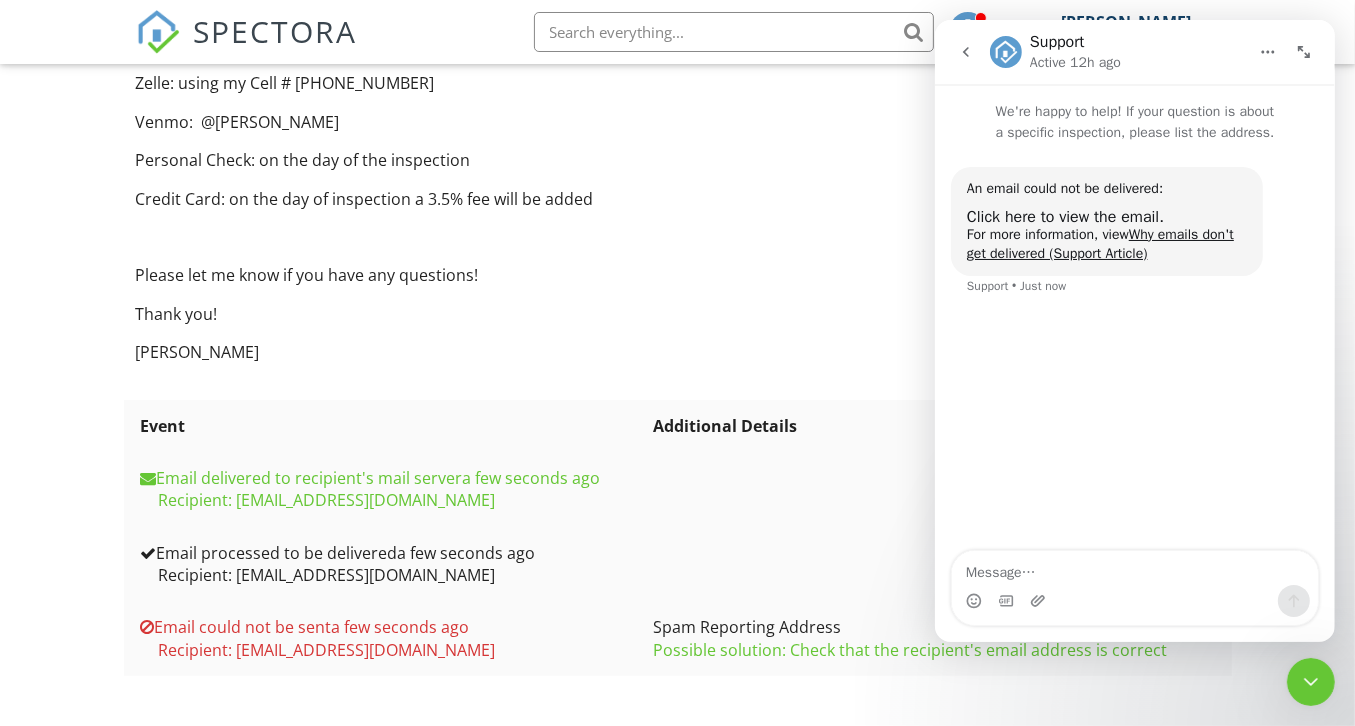 click 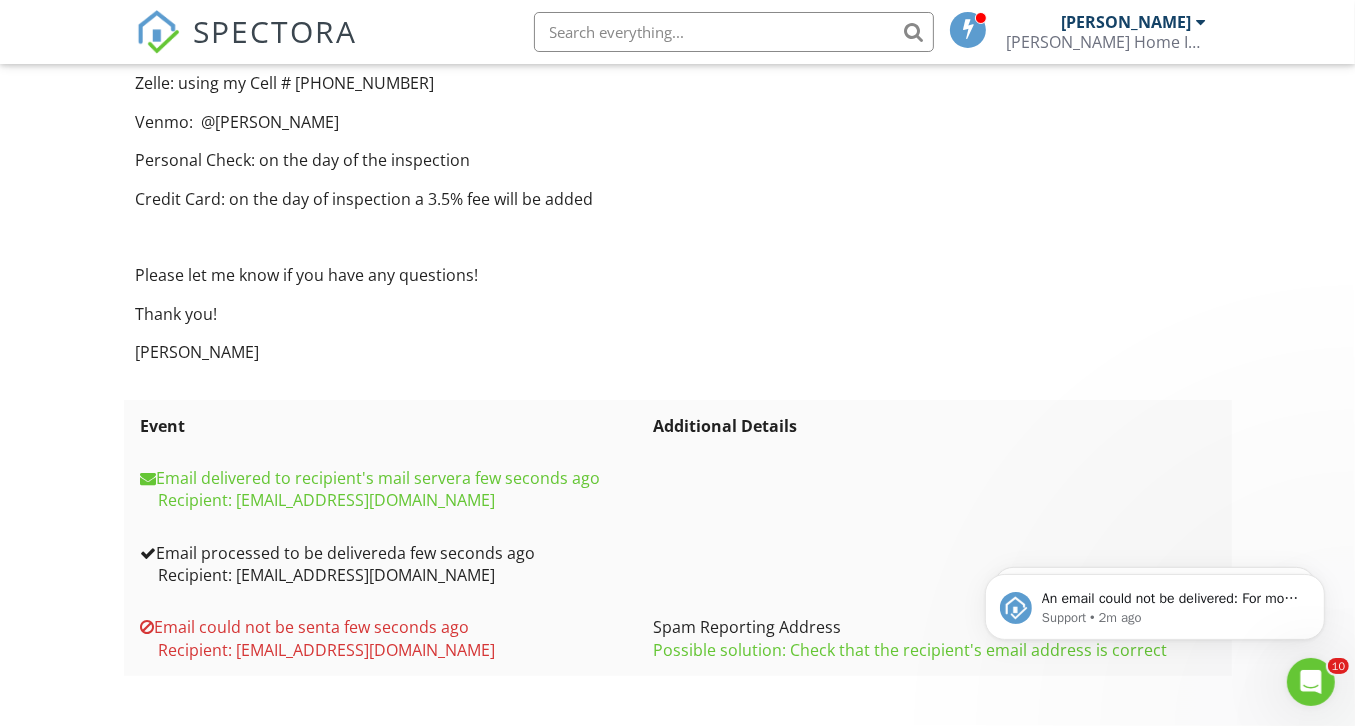 scroll, scrollTop: 0, scrollLeft: 0, axis: both 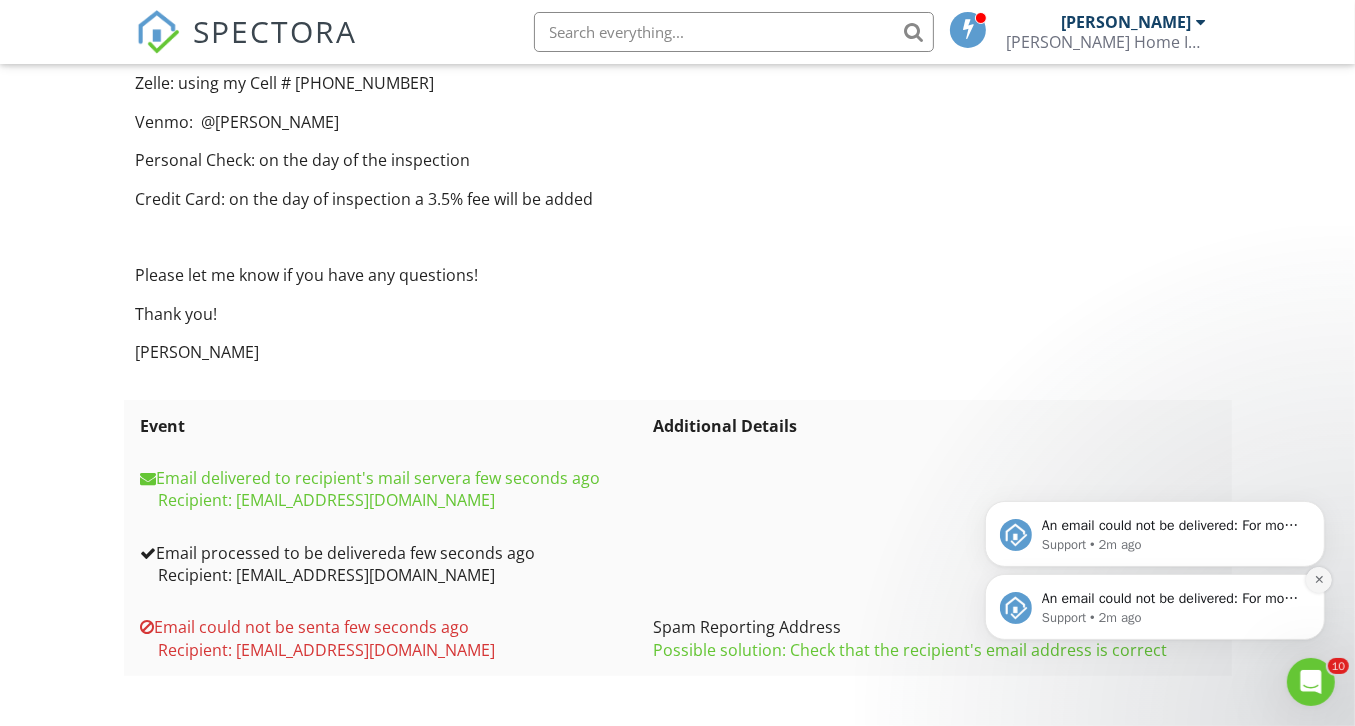 click 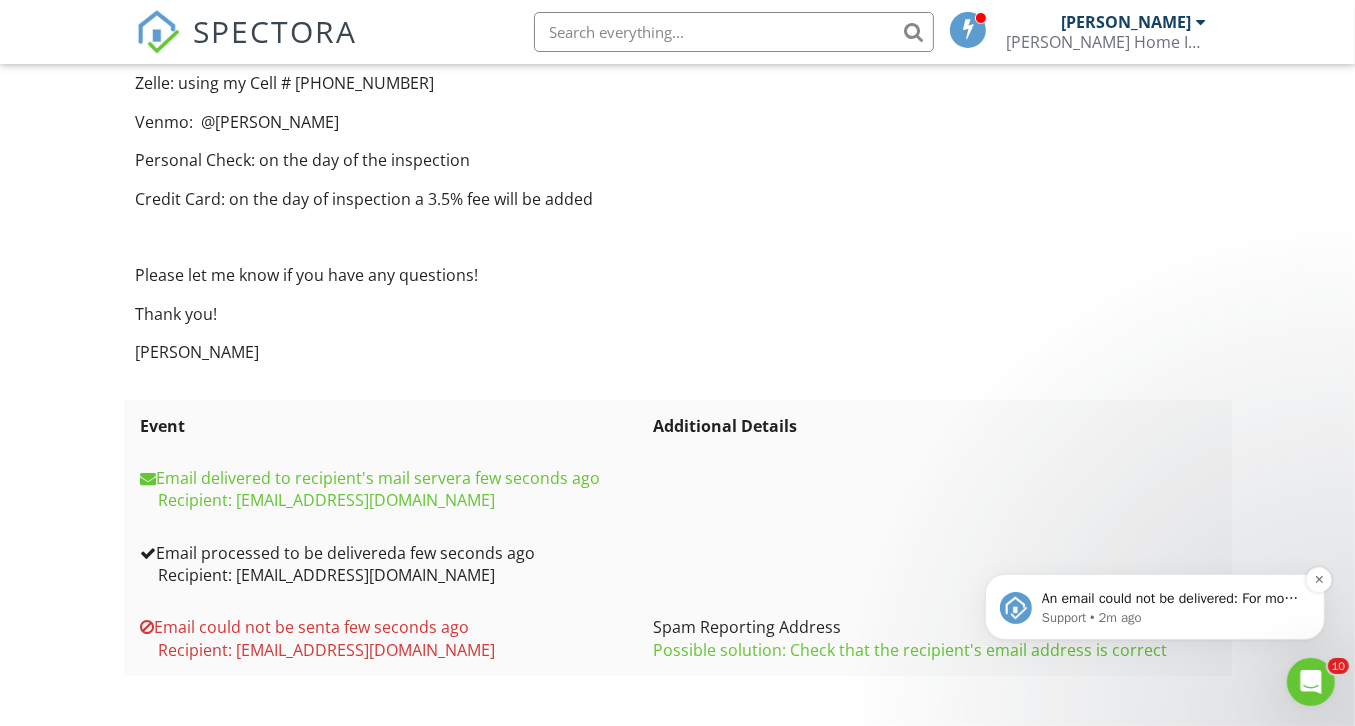 click on "An email could not be delivered:  For more information, view Why emails don't get delivered (Support Article)" at bounding box center (1170, 598) 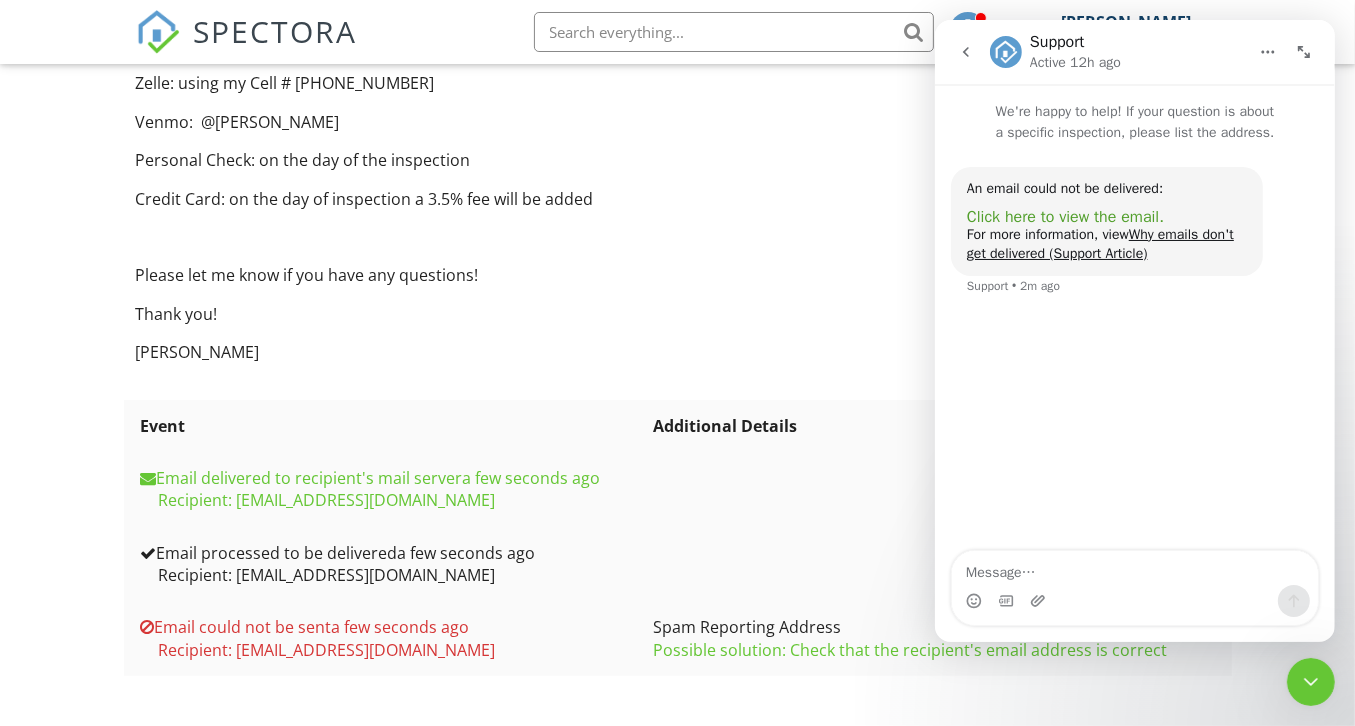 click on "Click here to view the email." at bounding box center [1064, 217] 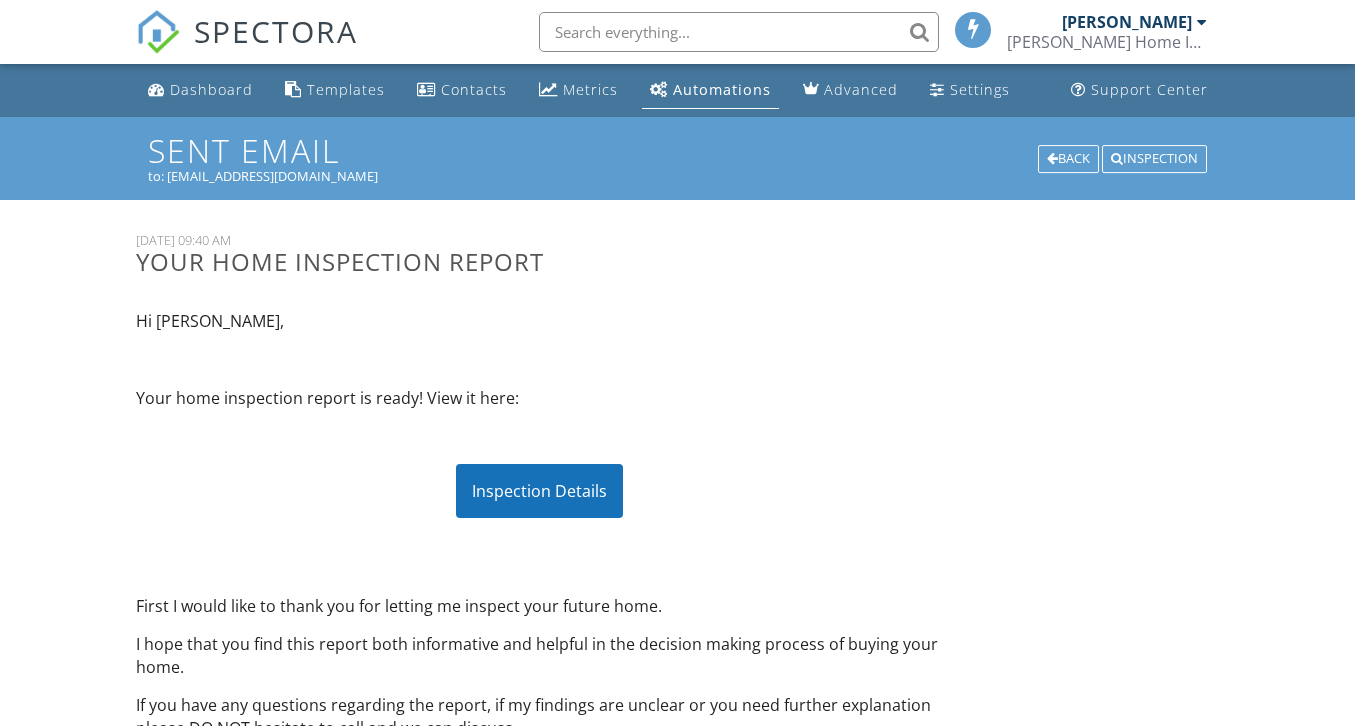 scroll, scrollTop: 0, scrollLeft: 0, axis: both 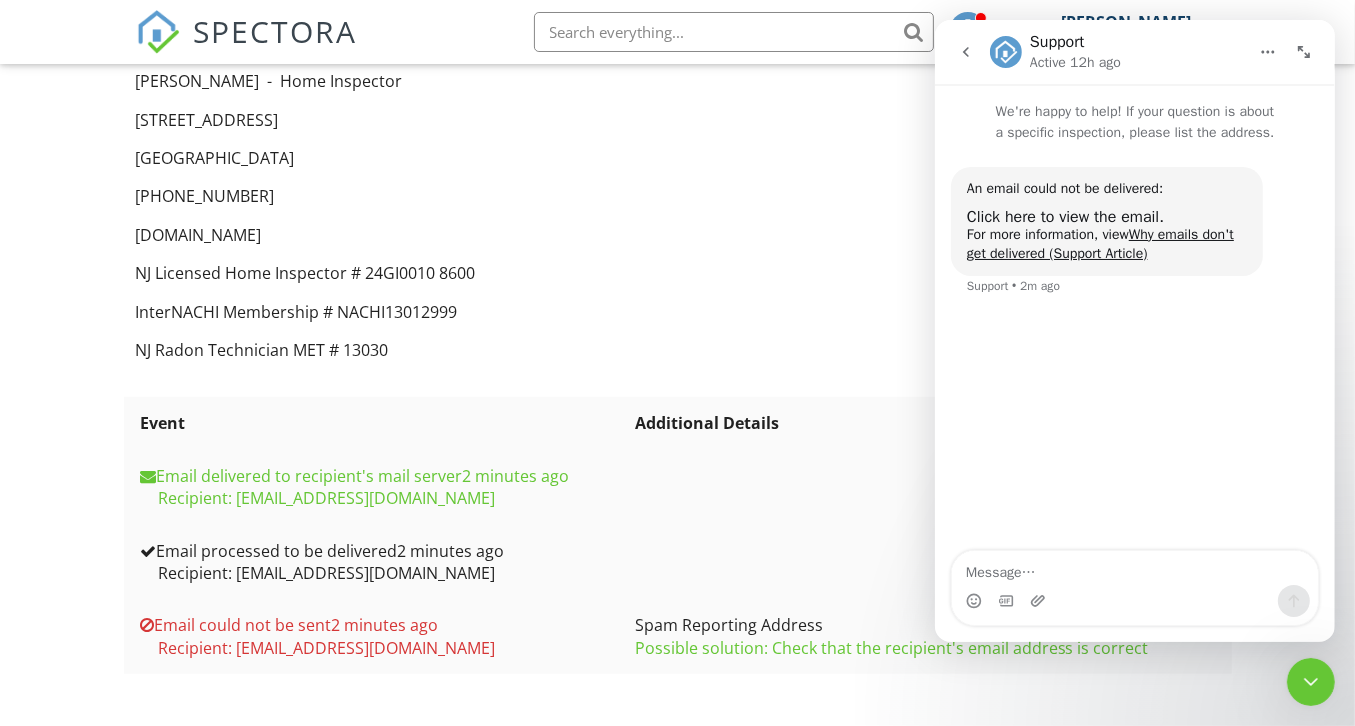 click at bounding box center (1310, 681) 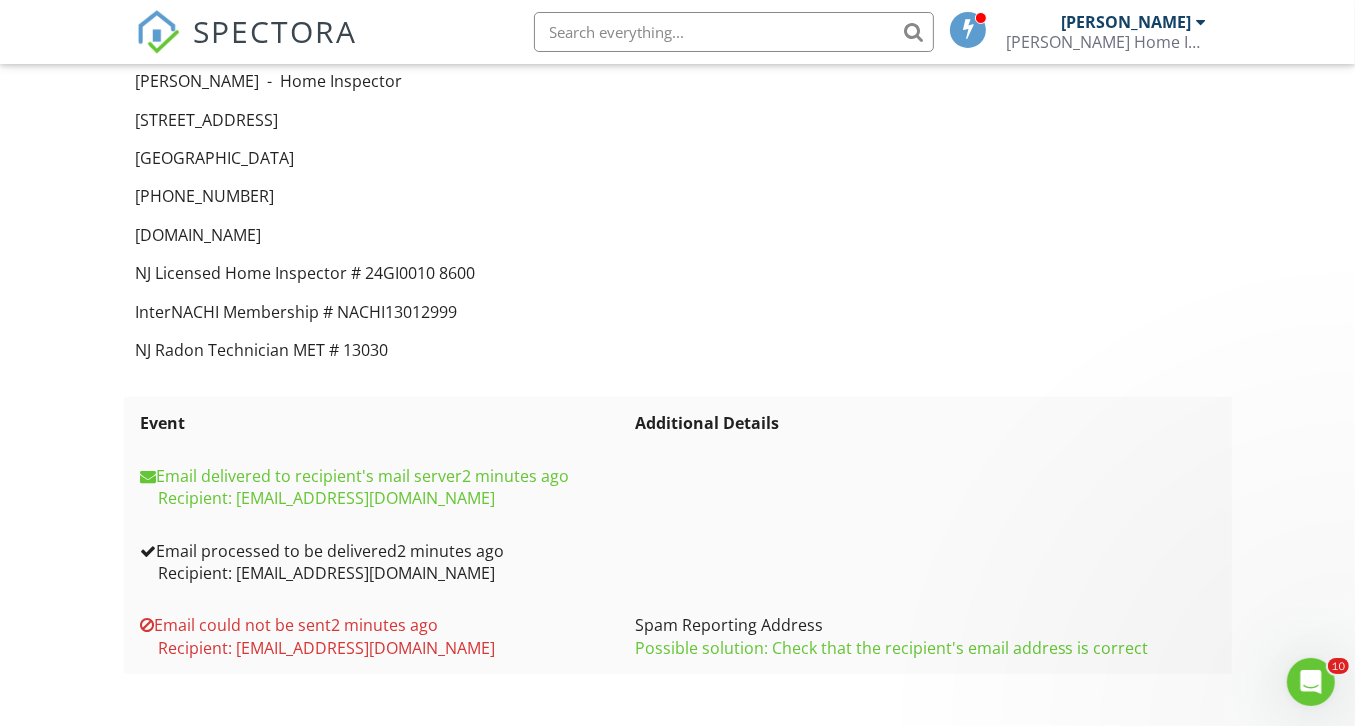 scroll, scrollTop: 0, scrollLeft: 0, axis: both 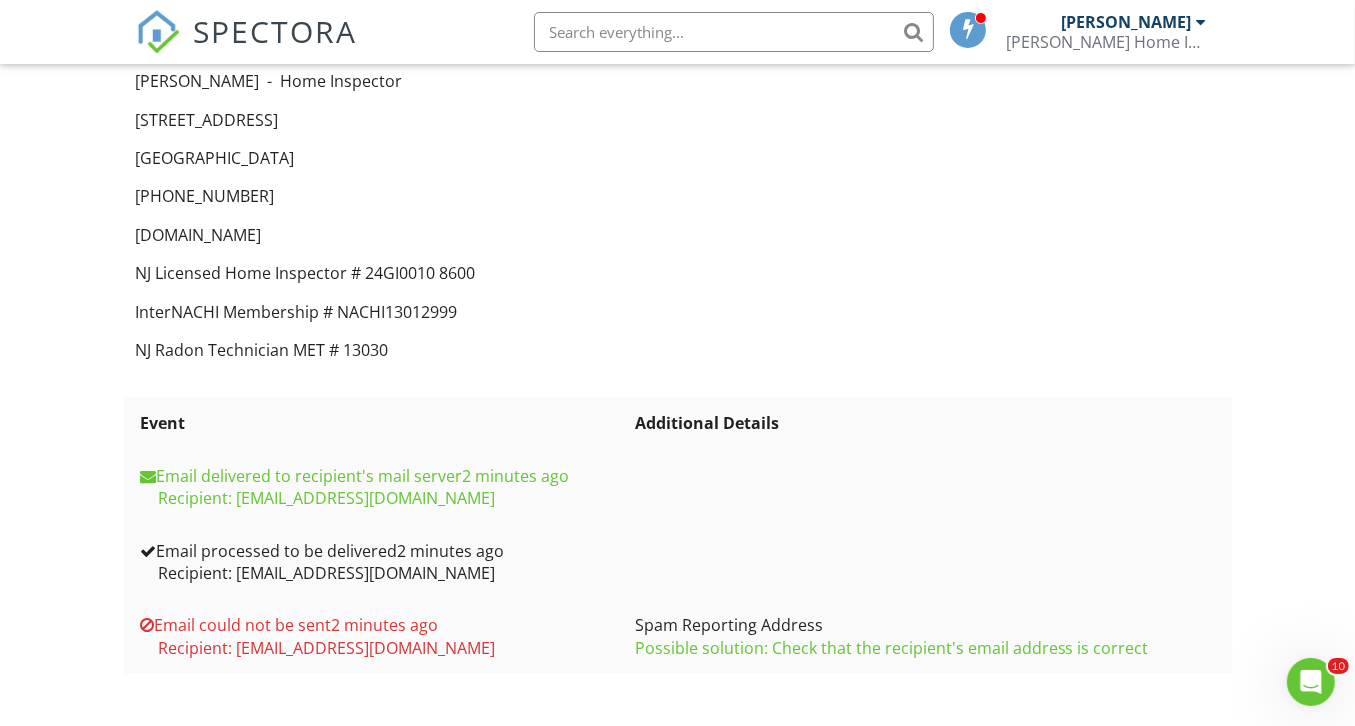 click 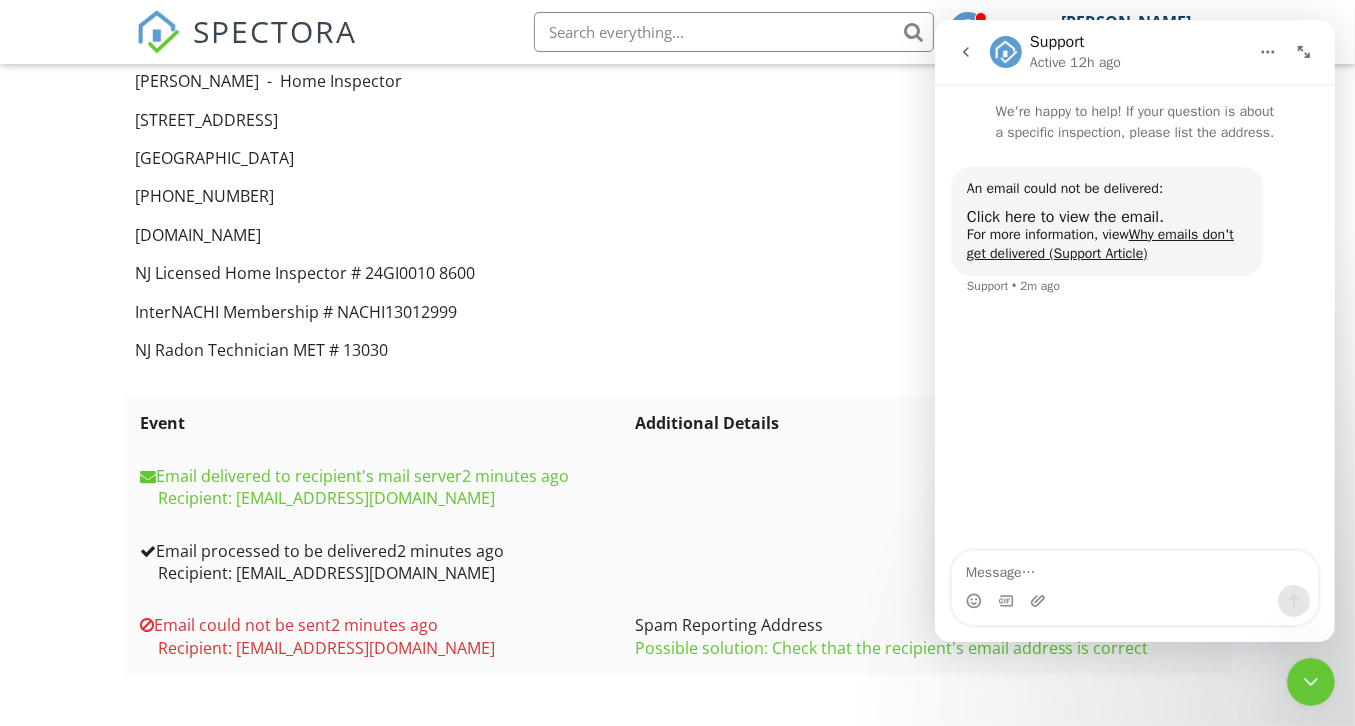 click 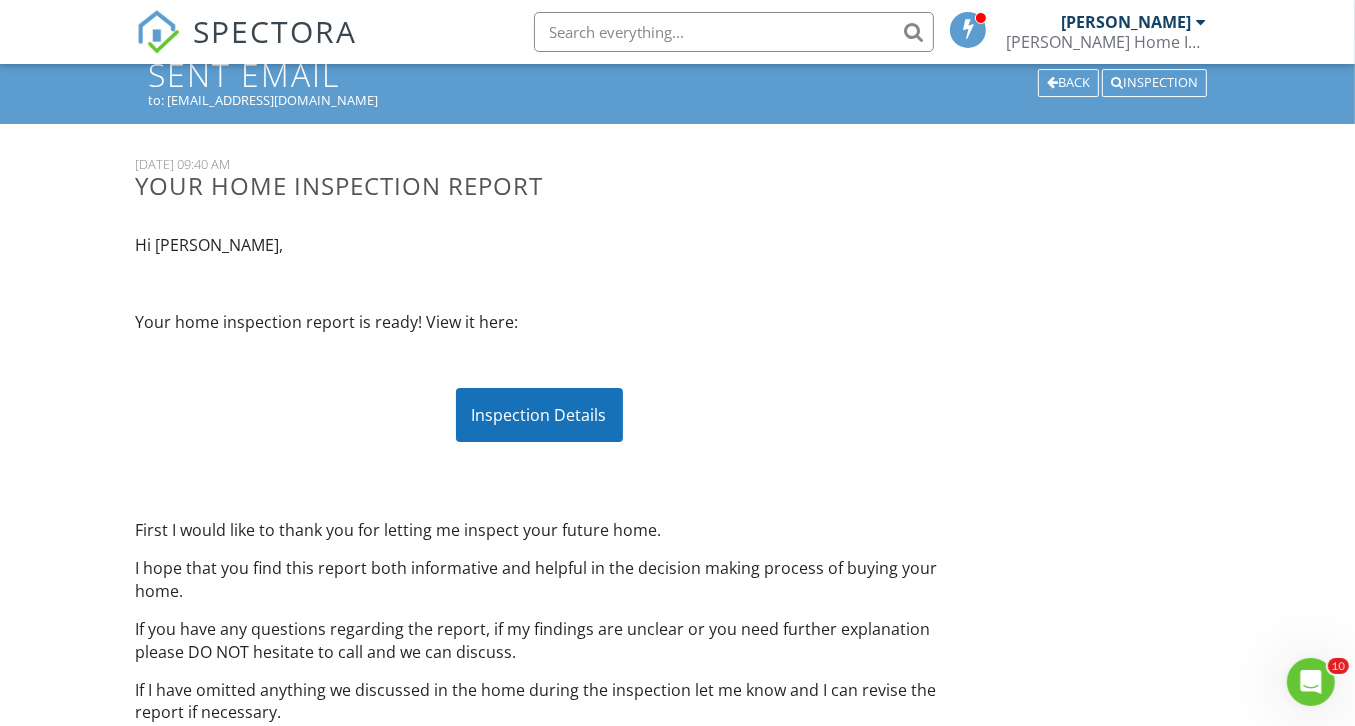 scroll, scrollTop: 0, scrollLeft: 0, axis: both 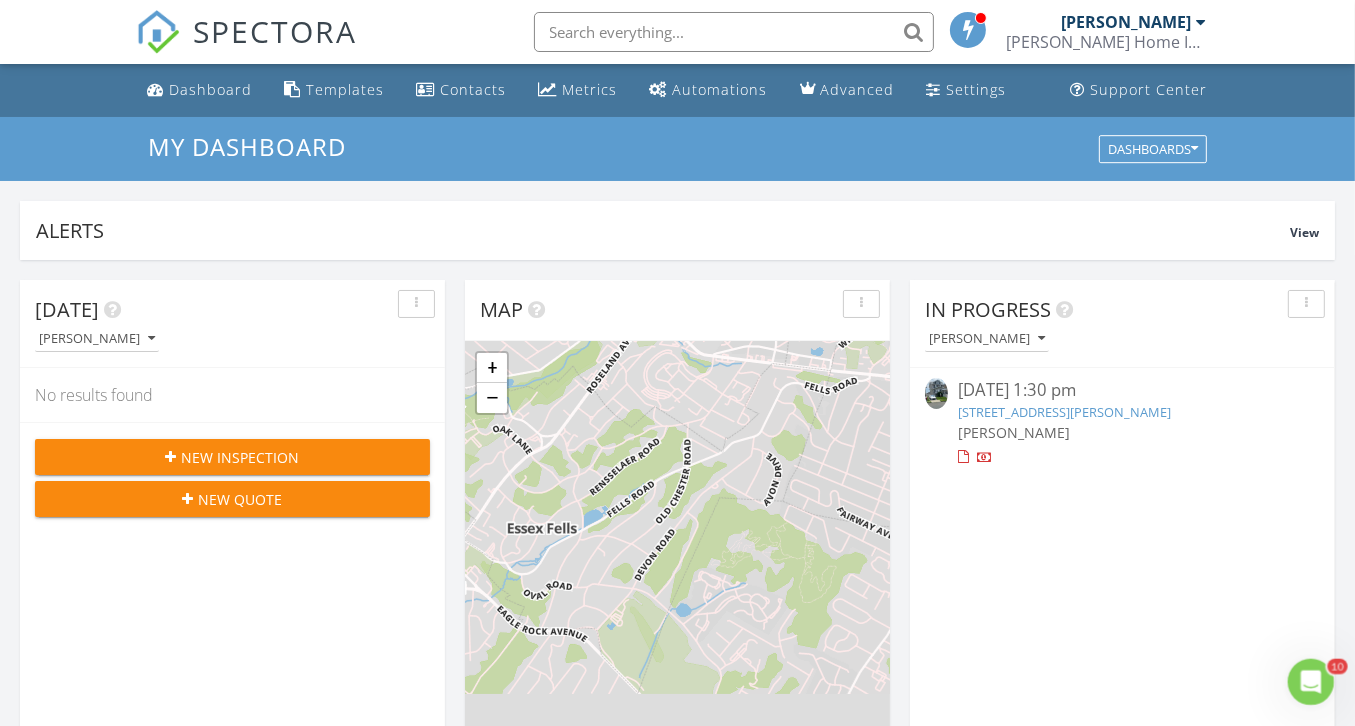 click on "[STREET_ADDRESS][PERSON_NAME]" at bounding box center (1064, 412) 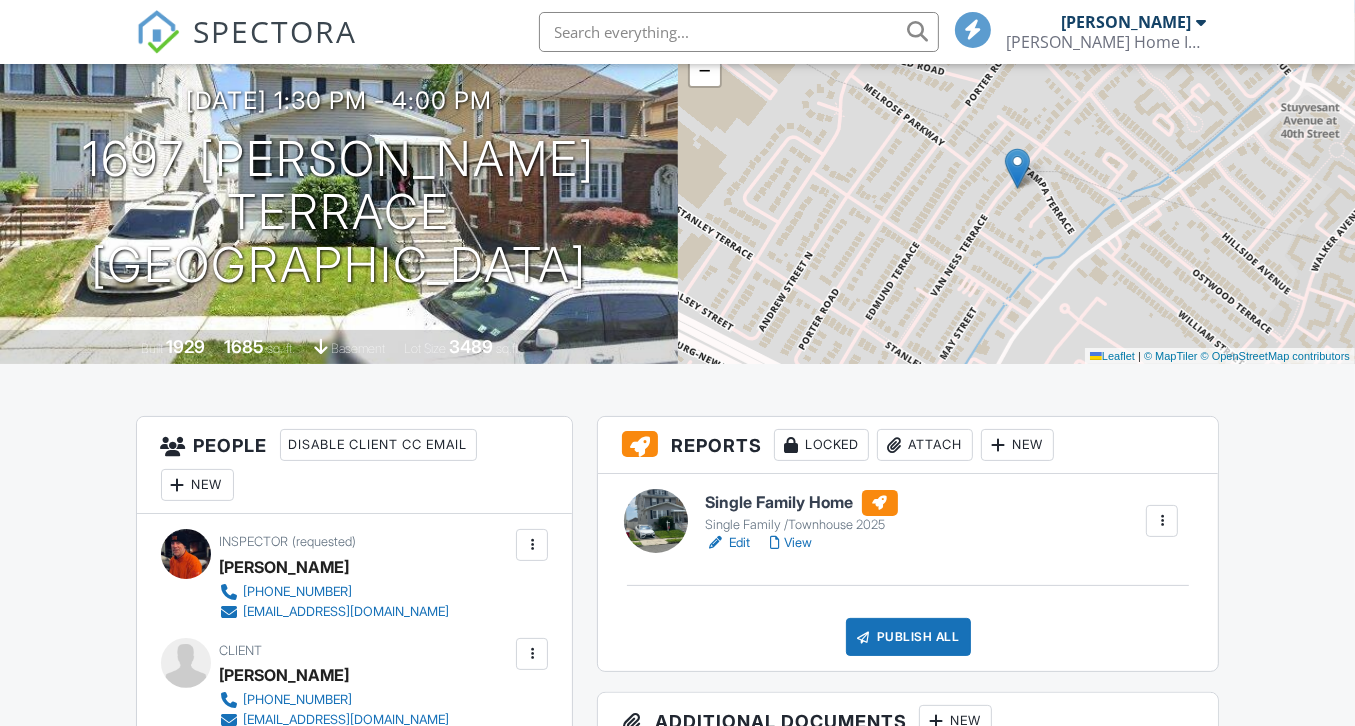 scroll, scrollTop: 670, scrollLeft: 0, axis: vertical 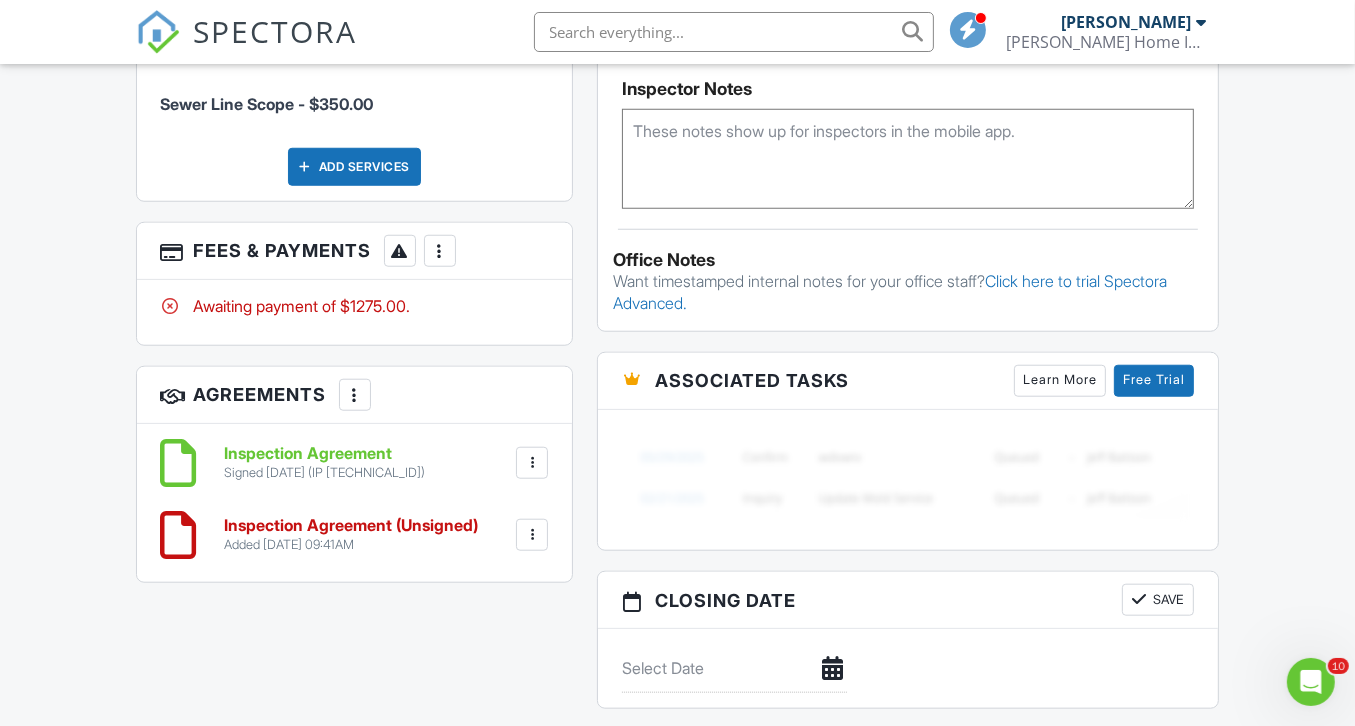 click at bounding box center [532, 535] 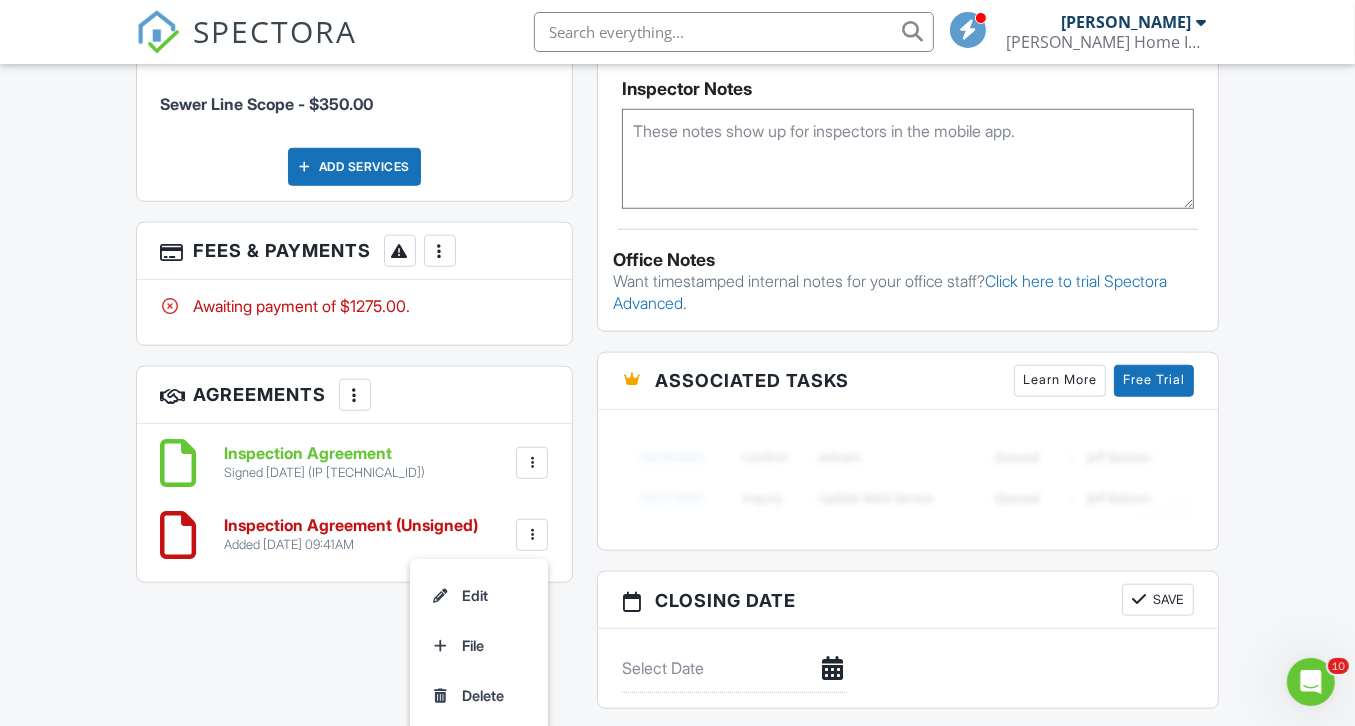 click on "Reports
Locked
Attach
New
Single Family Home
Single Family /Townhouse 2025
Edit
View
Quick Publish
Copy
Delete
Publish All
Checking report completion
Publish report?
Before publishing from the web, click "Preview/Publish" in the Report Editor to save your changes ( don't know where that is? ). If this is not clicked, your latest changes may not appear in the report.
This will make this report available to your client and/or agent. It will not send out a notification.
To send an email, use 'Publish All' below or jump into the report and use the 'Publish' button there.
Cancel
Publish
Share archived report
To
Subject
Inspection Report For 1697 Van Ness Terrace, Union, NJ 07083
Text
Inline Style XLarge Large Normal Small Light Small/Light Bold Italic Underline Colors Ordered List Align" at bounding box center (908, -32) 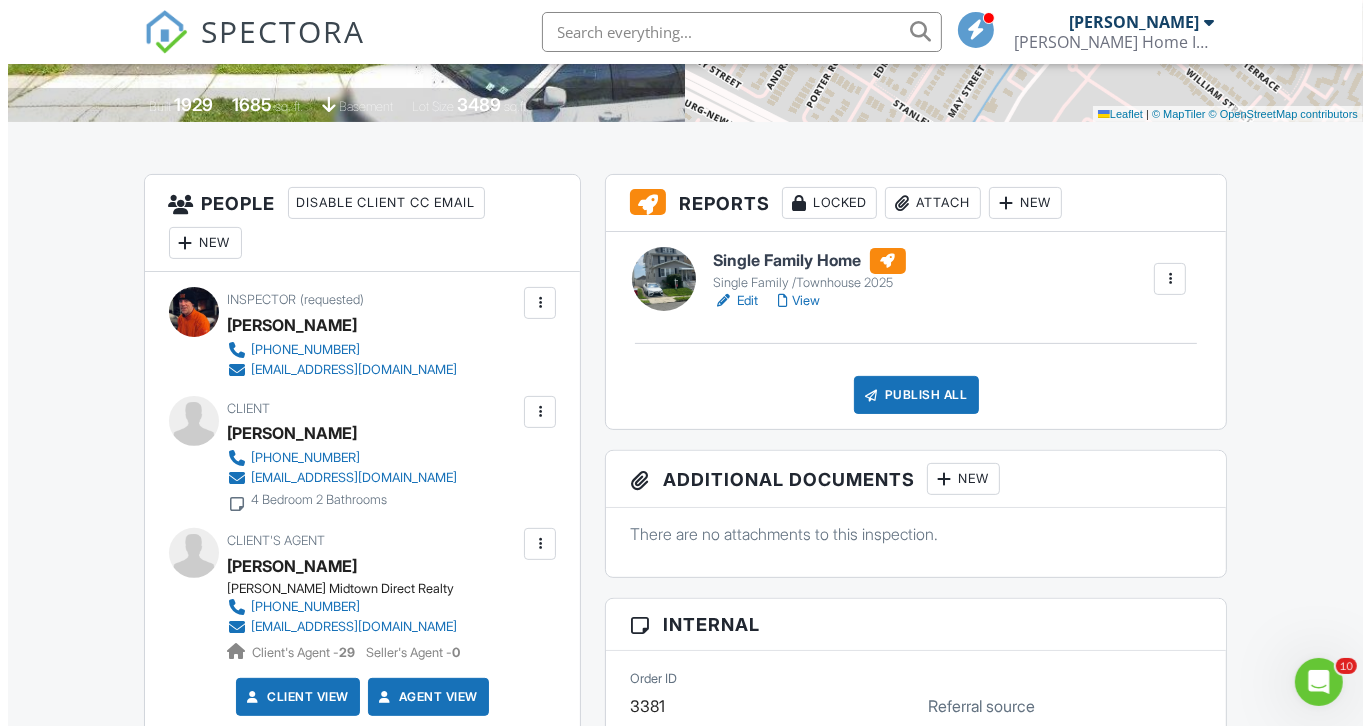 scroll, scrollTop: 407, scrollLeft: 0, axis: vertical 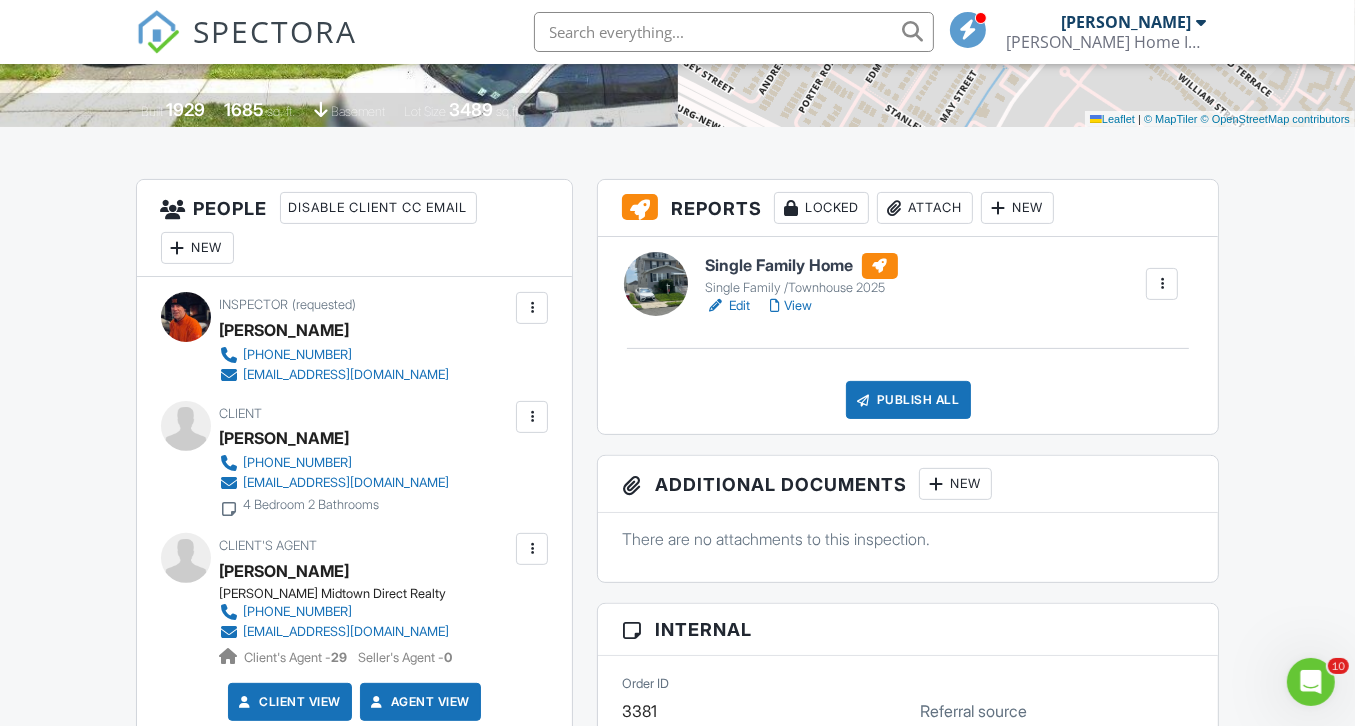 click at bounding box center (532, 417) 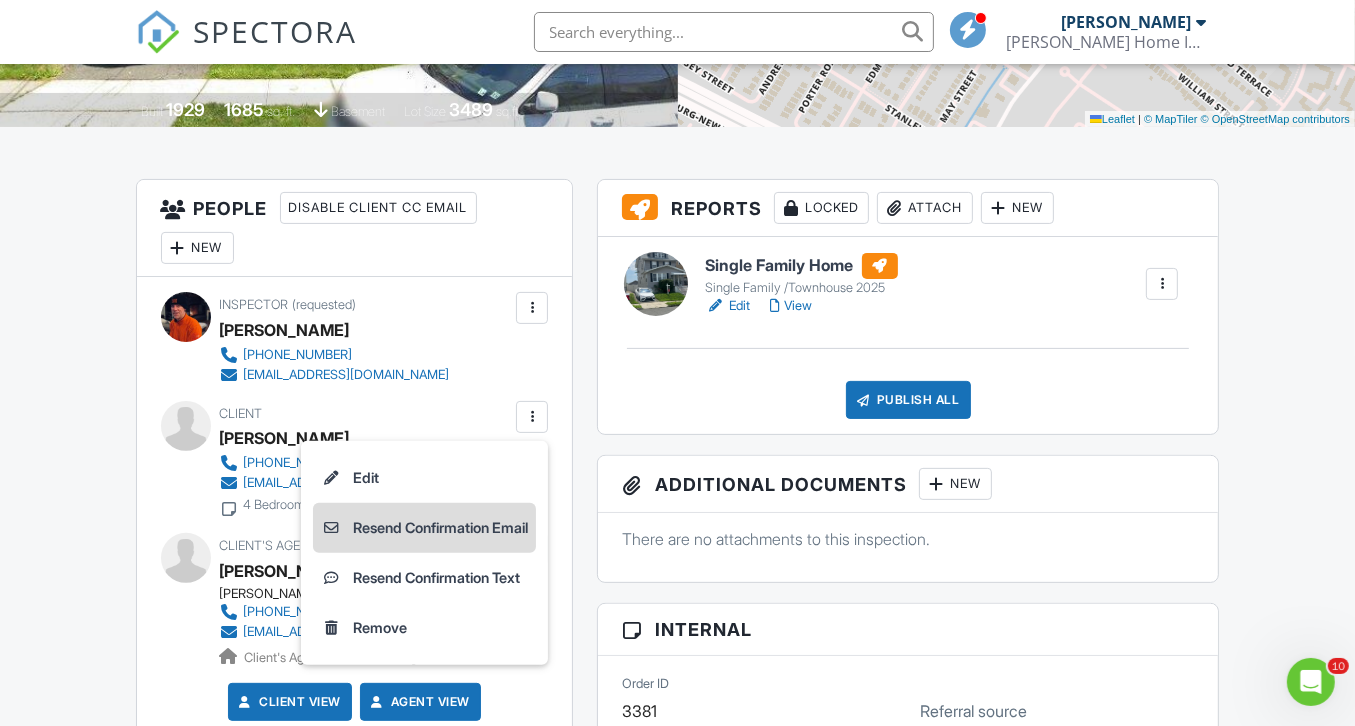 click on "Resend Confirmation Email" at bounding box center (424, 528) 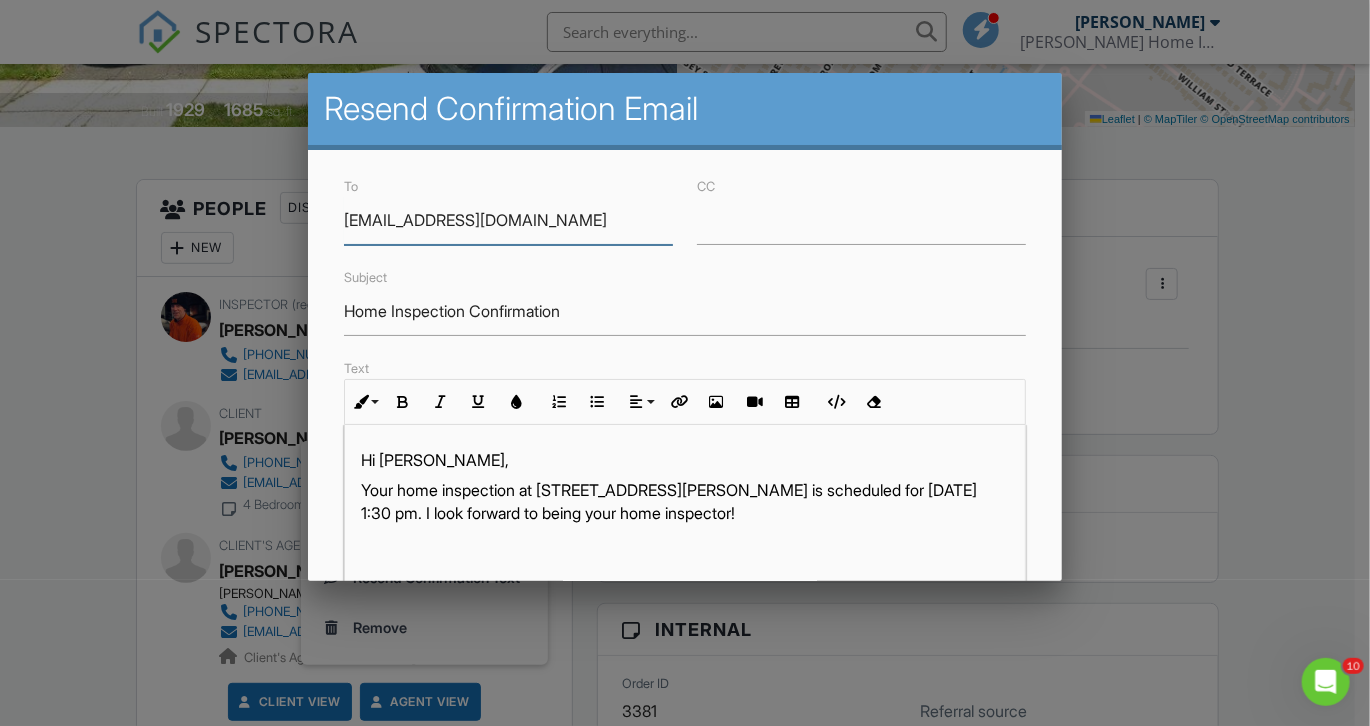 scroll, scrollTop: 444, scrollLeft: 0, axis: vertical 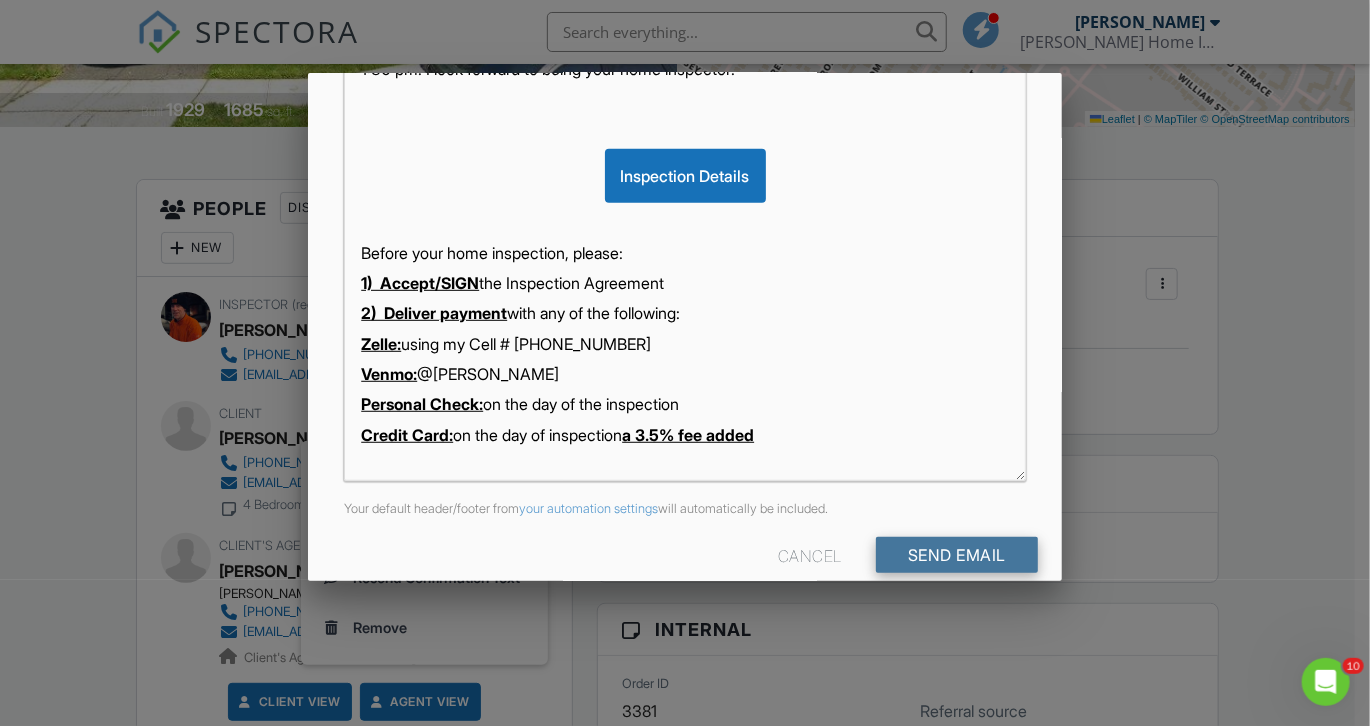 click on "Send Email" at bounding box center [957, 555] 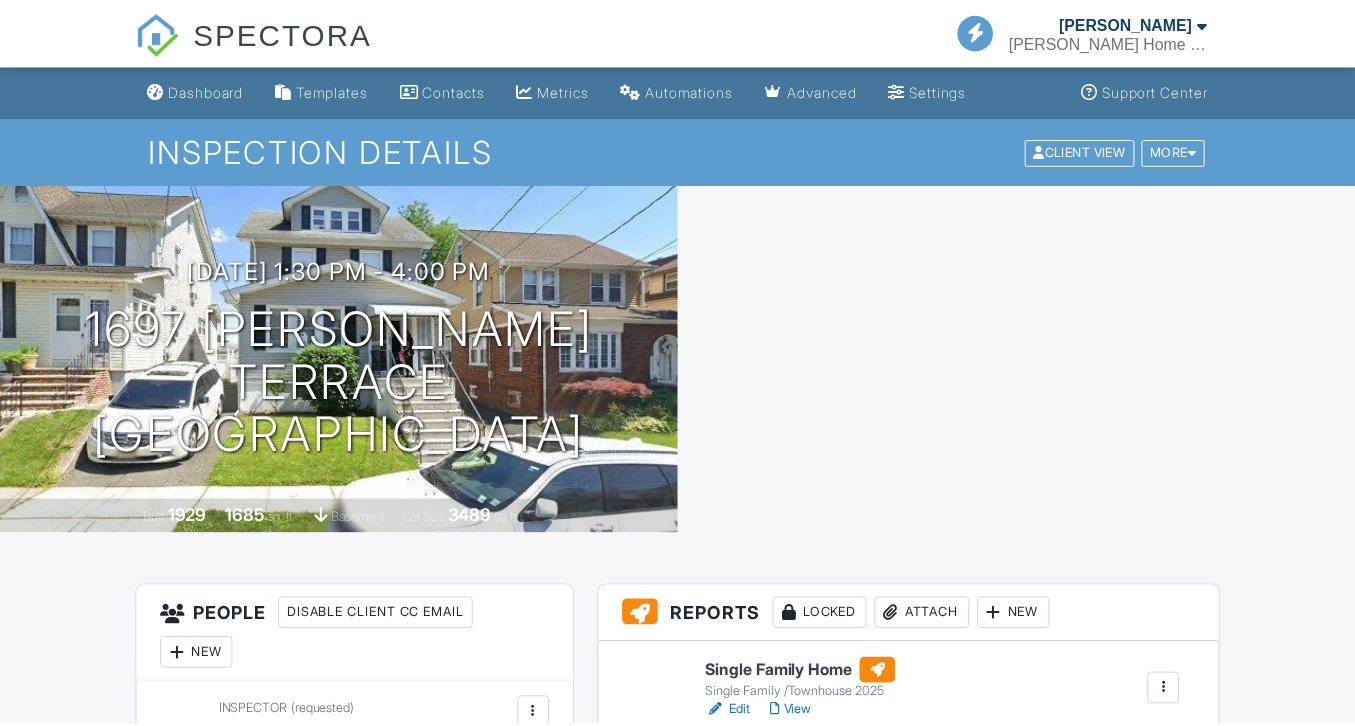 scroll, scrollTop: 0, scrollLeft: 0, axis: both 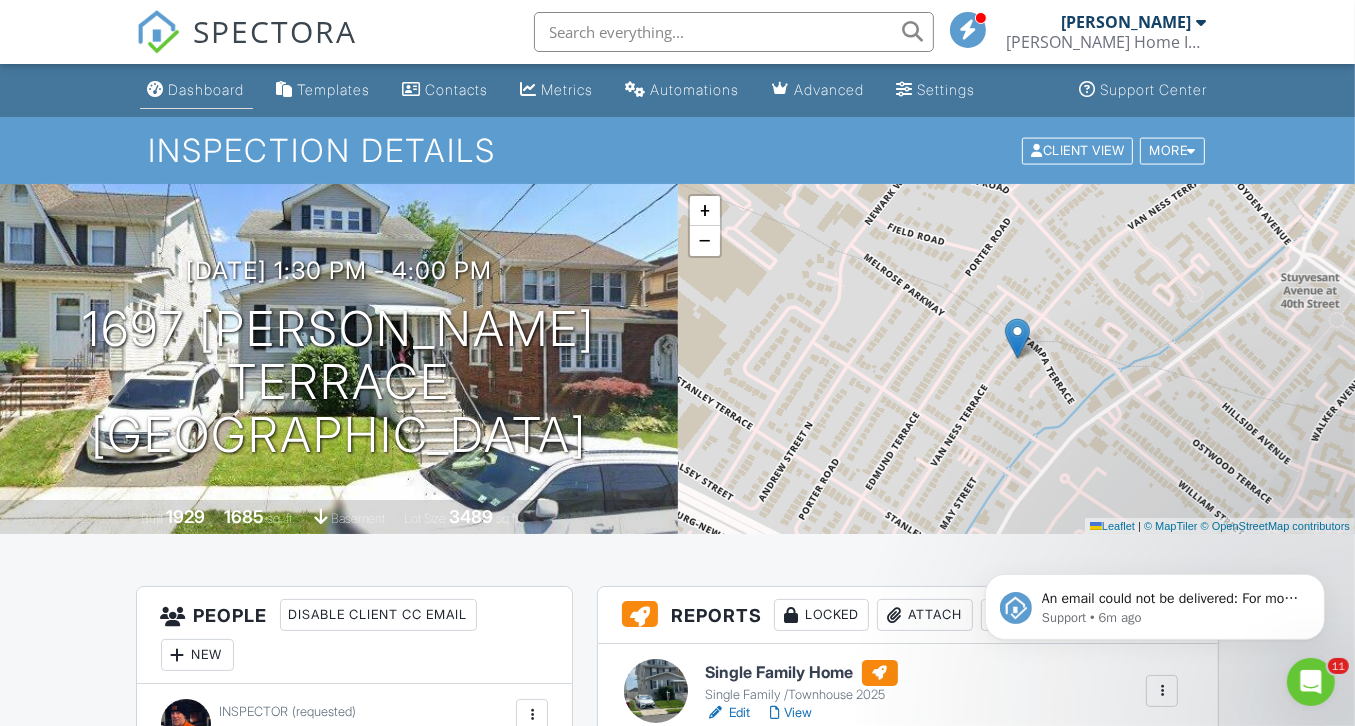 click on "Dashboard" at bounding box center (207, 89) 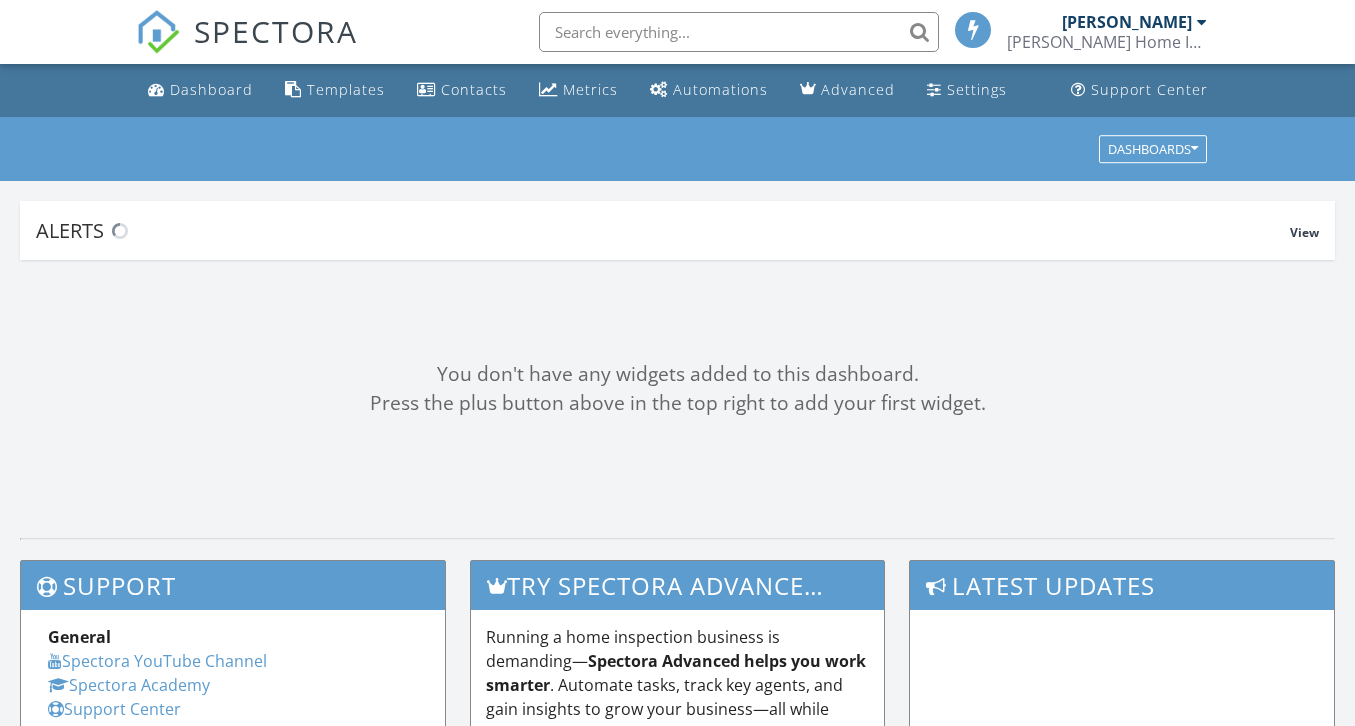 scroll, scrollTop: 0, scrollLeft: 0, axis: both 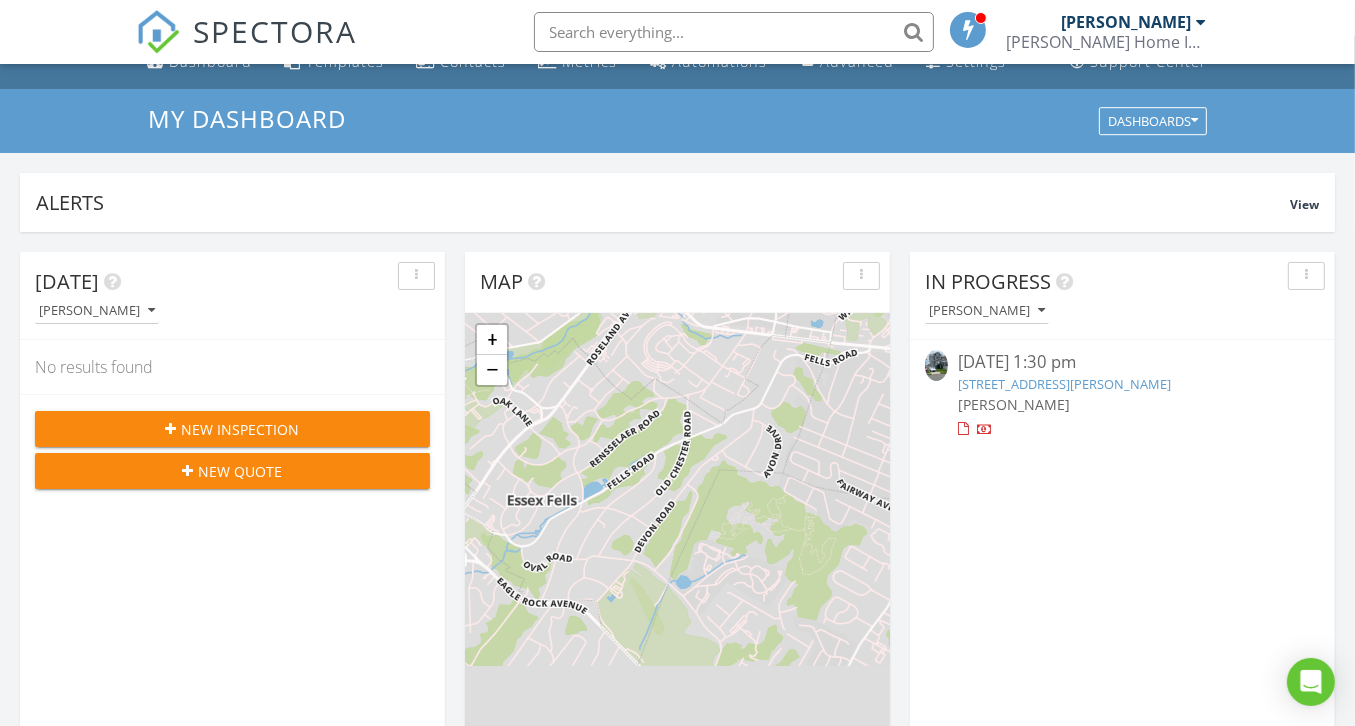 drag, startPoint x: 0, startPoint y: 0, endPoint x: 237, endPoint y: 597, distance: 642.3223 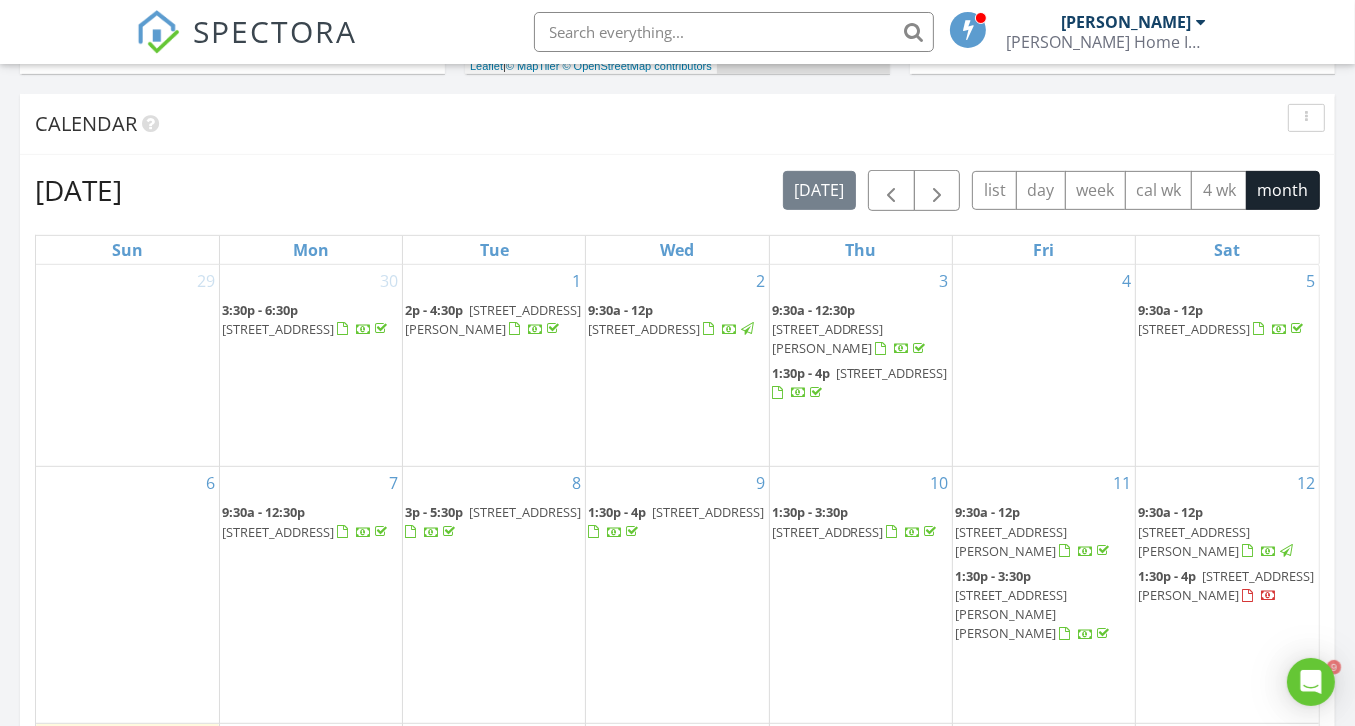 scroll, scrollTop: 0, scrollLeft: 0, axis: both 